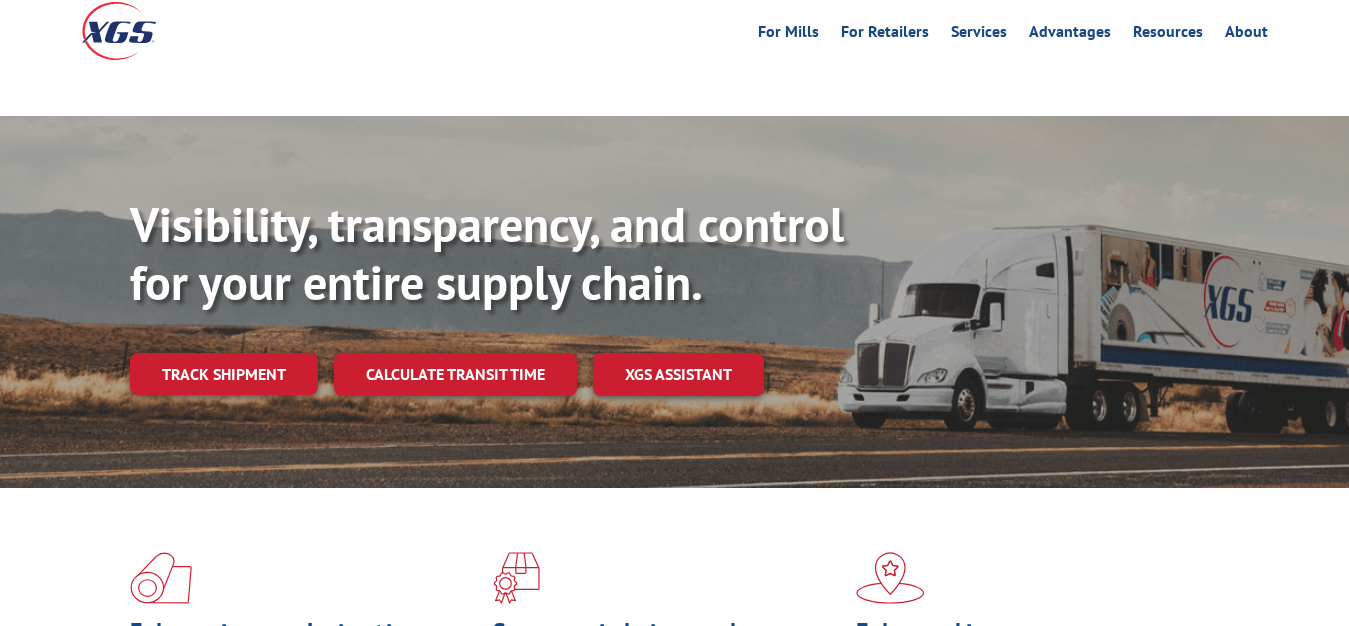 scroll, scrollTop: 102, scrollLeft: 0, axis: vertical 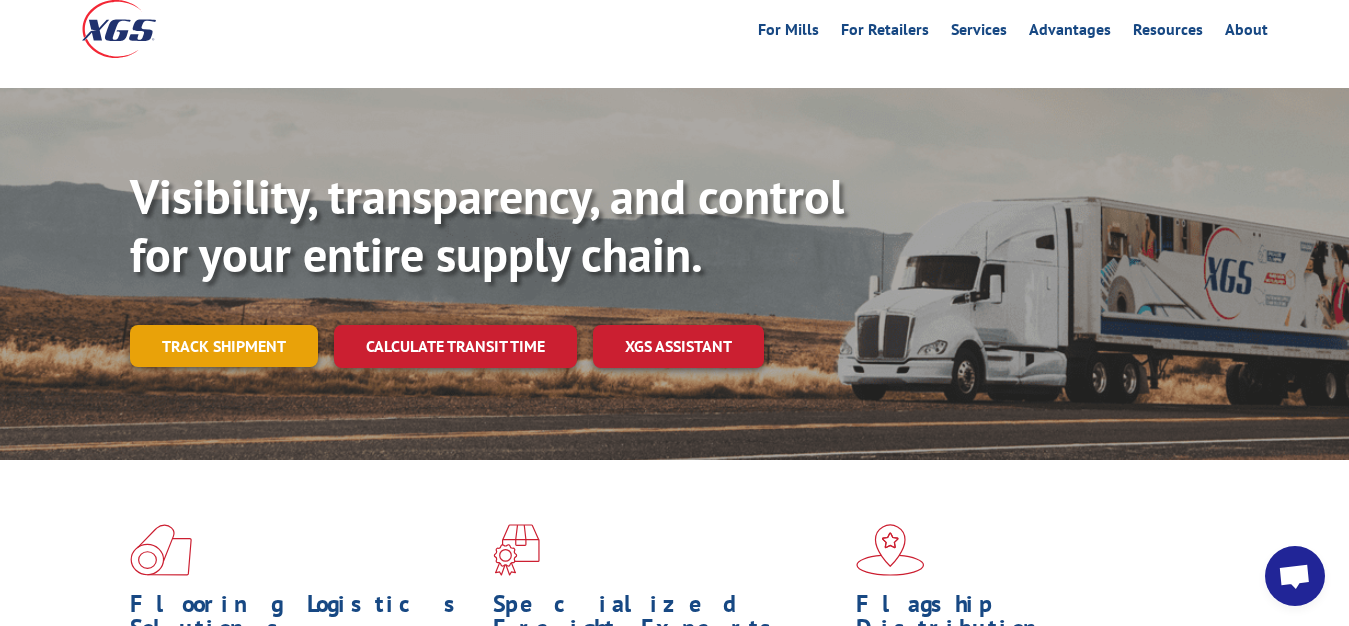 click on "Track shipment" at bounding box center (224, 346) 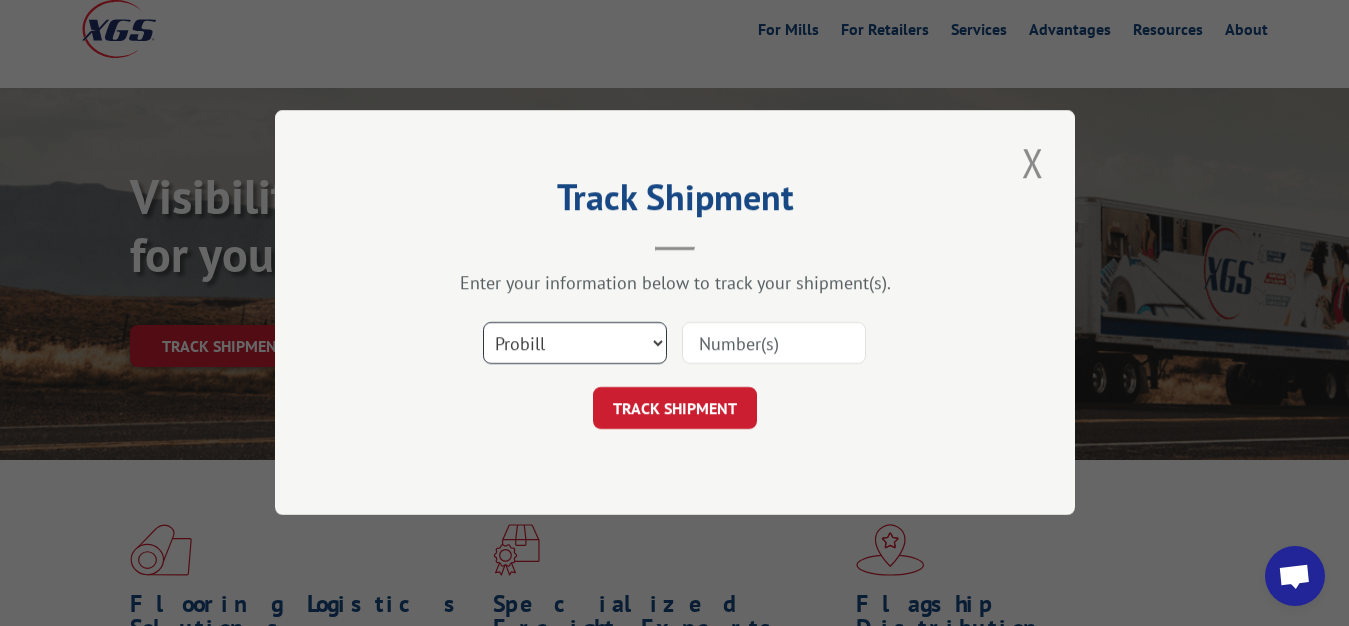 click on "Select category... Probill BOL PO" at bounding box center (575, 344) 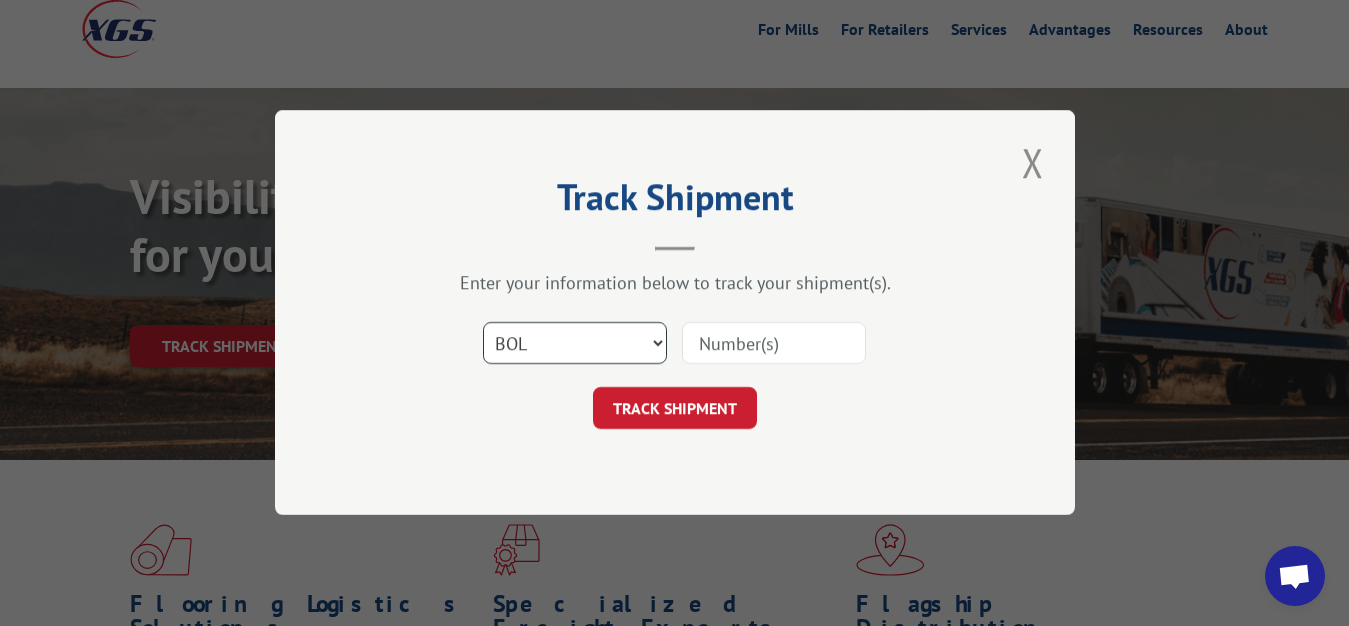 click on "BOL" at bounding box center (0, 0) 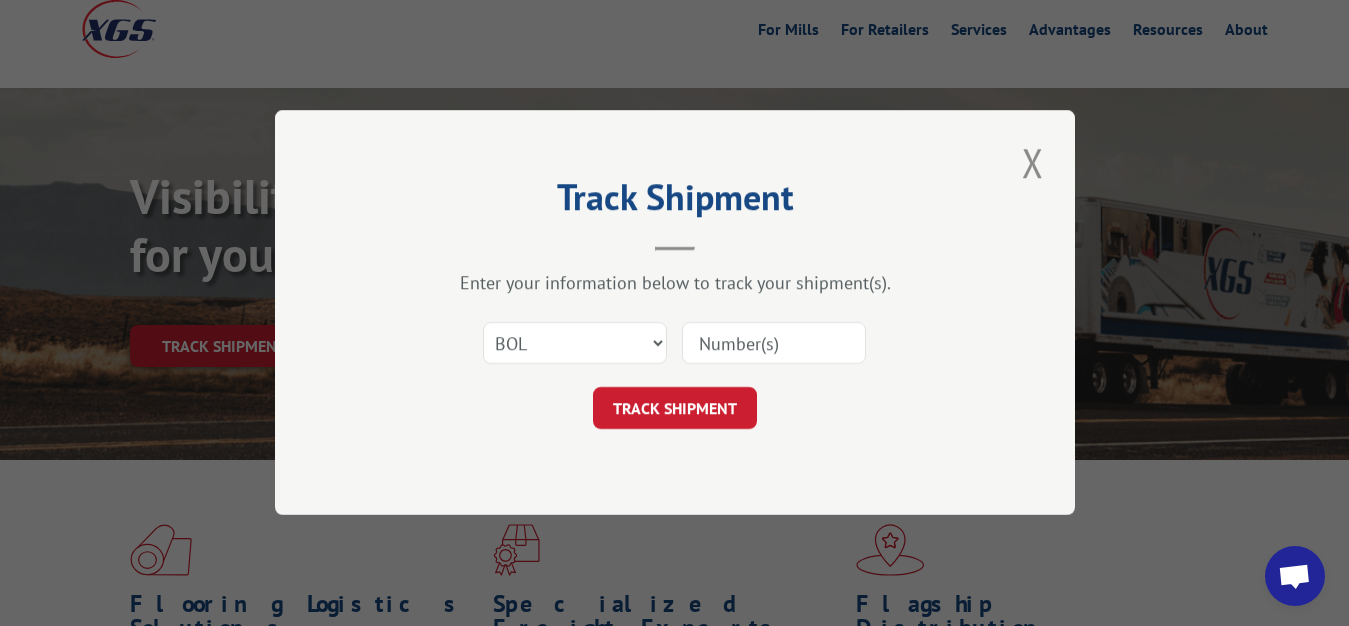 click at bounding box center (774, 344) 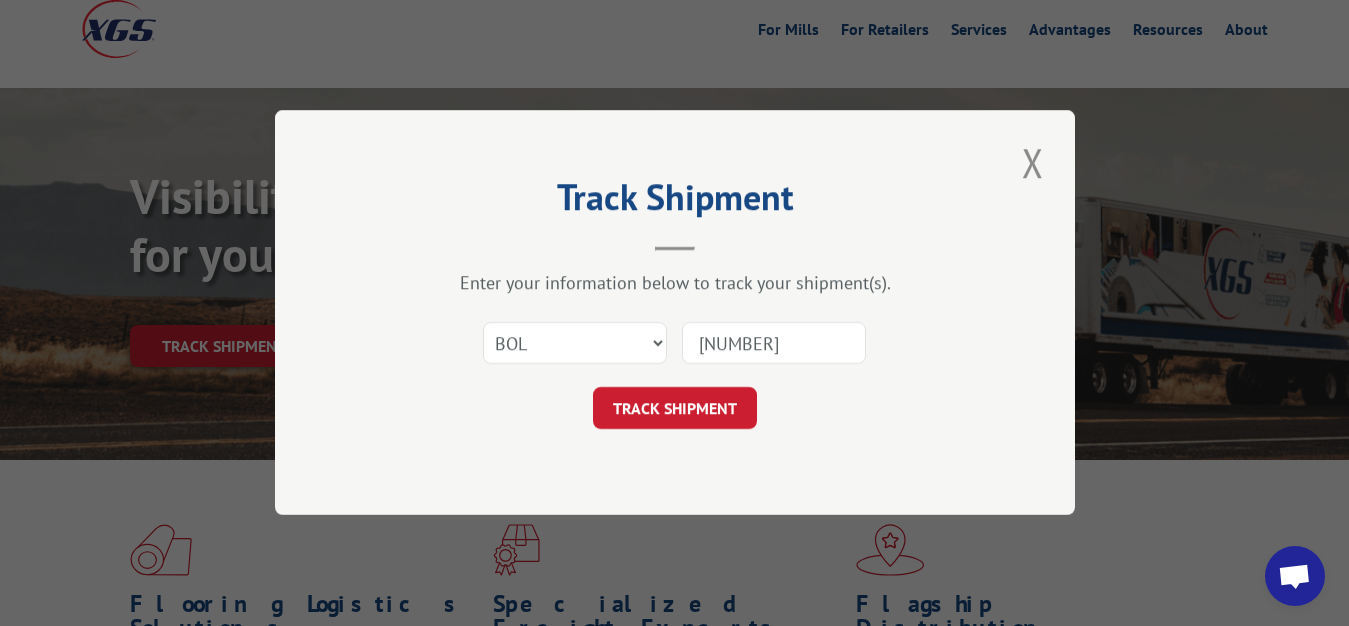 type on "[NUMBER]" 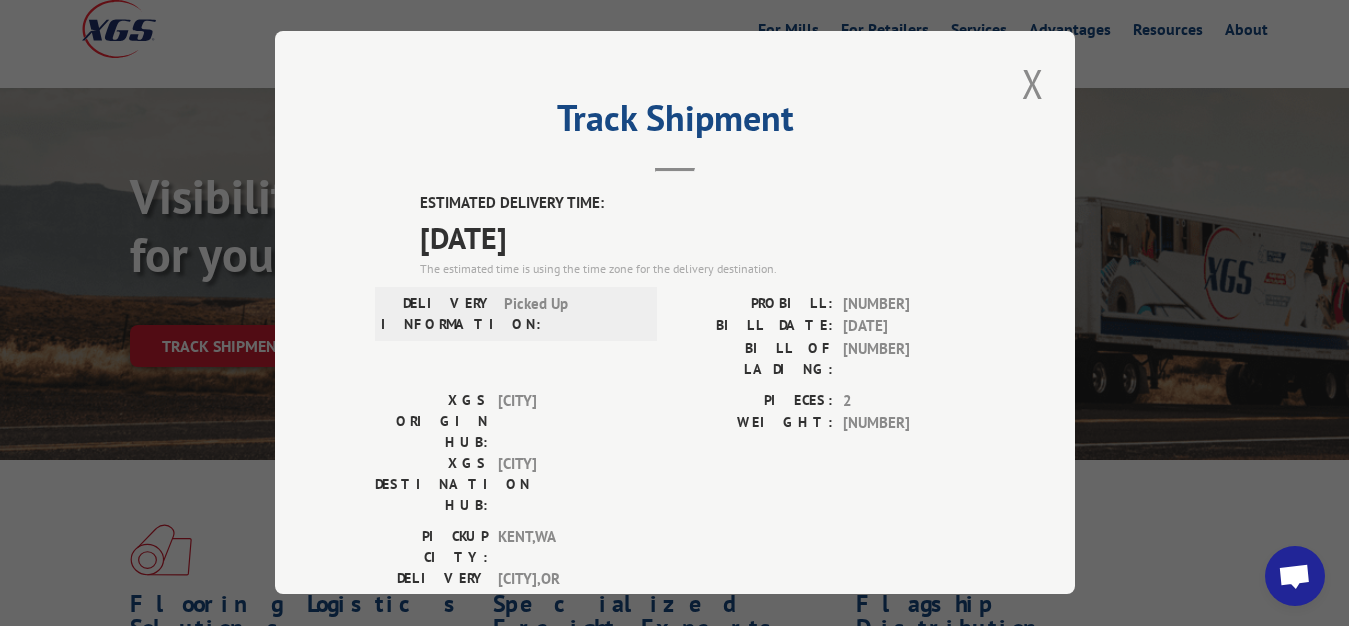 drag, startPoint x: 1021, startPoint y: 82, endPoint x: 943, endPoint y: 113, distance: 83.9345 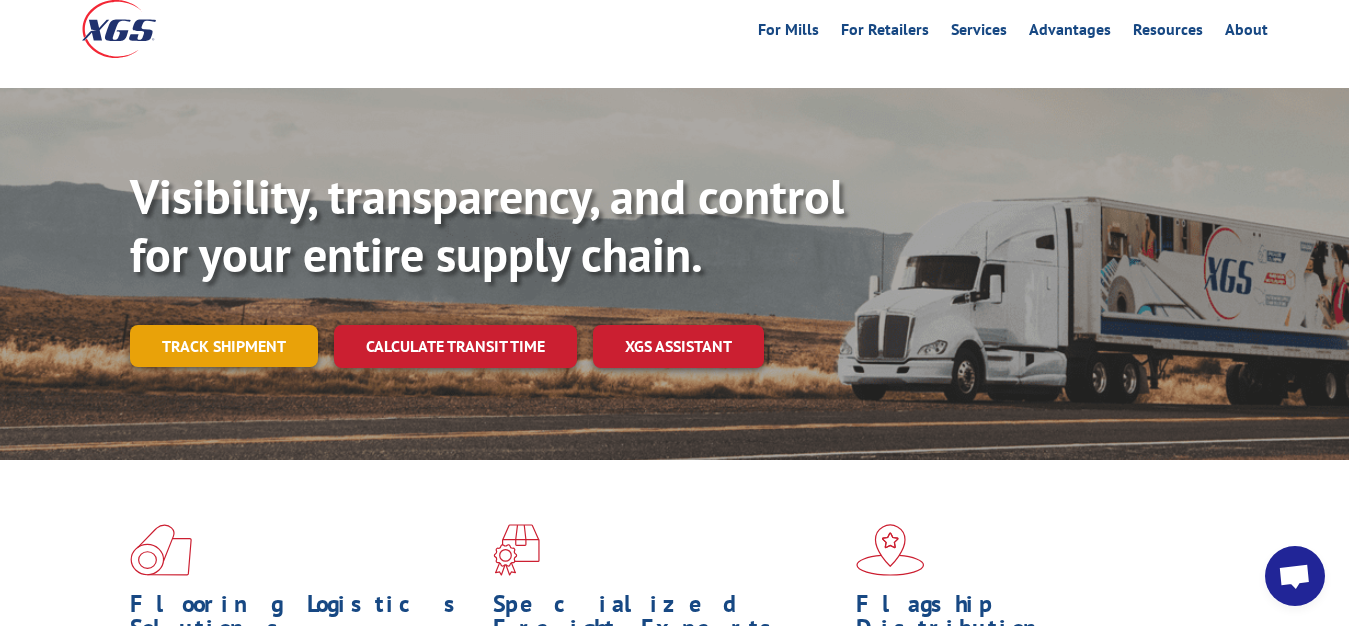 click on "Track shipment" at bounding box center [224, 346] 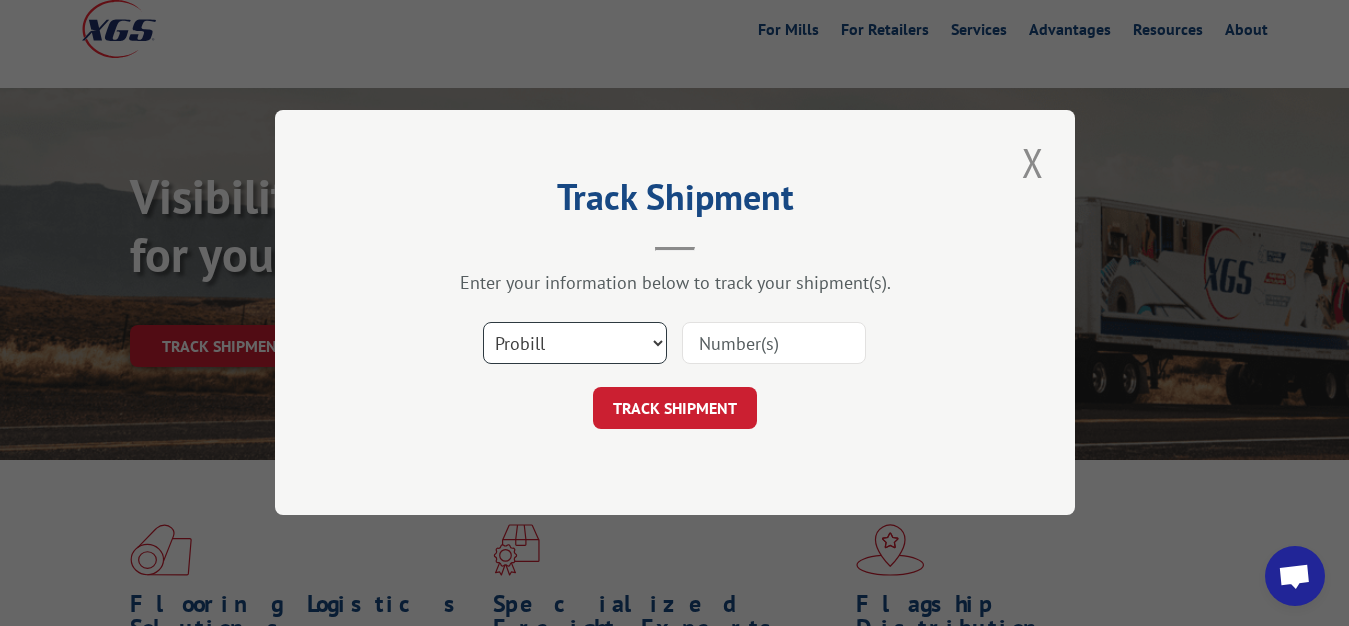 click on "Select category... Probill BOL PO" at bounding box center (575, 344) 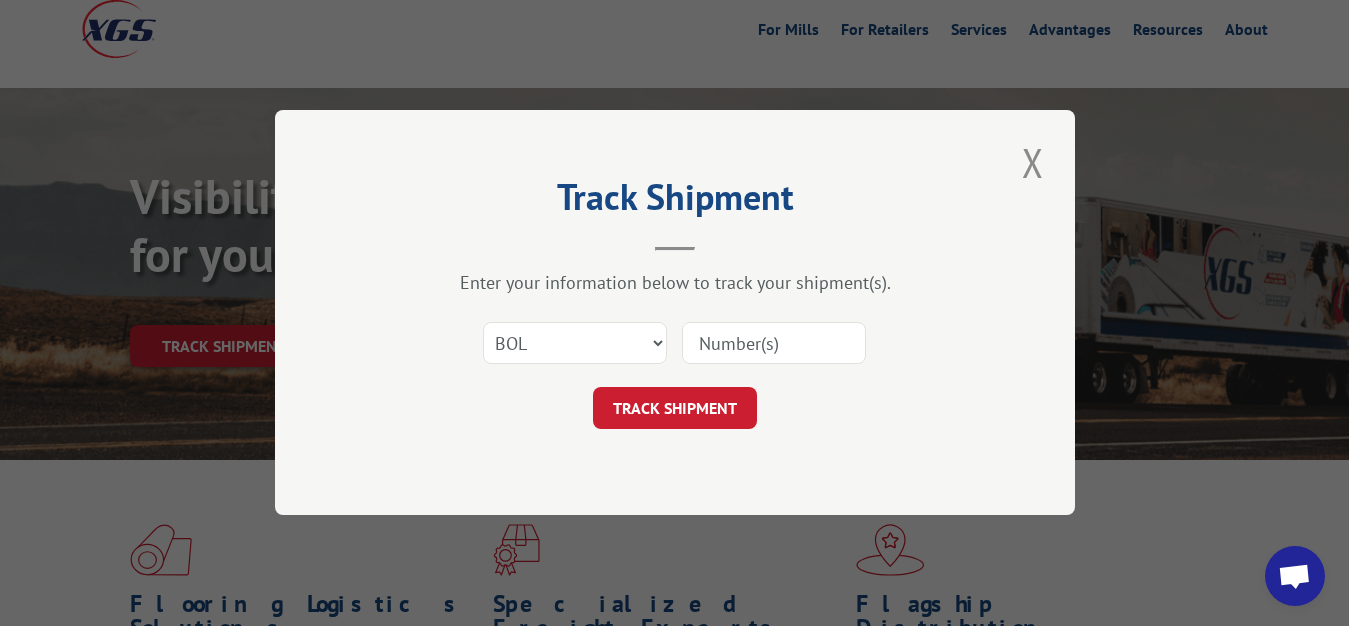 drag, startPoint x: 735, startPoint y: 348, endPoint x: 722, endPoint y: 228, distance: 120.70211 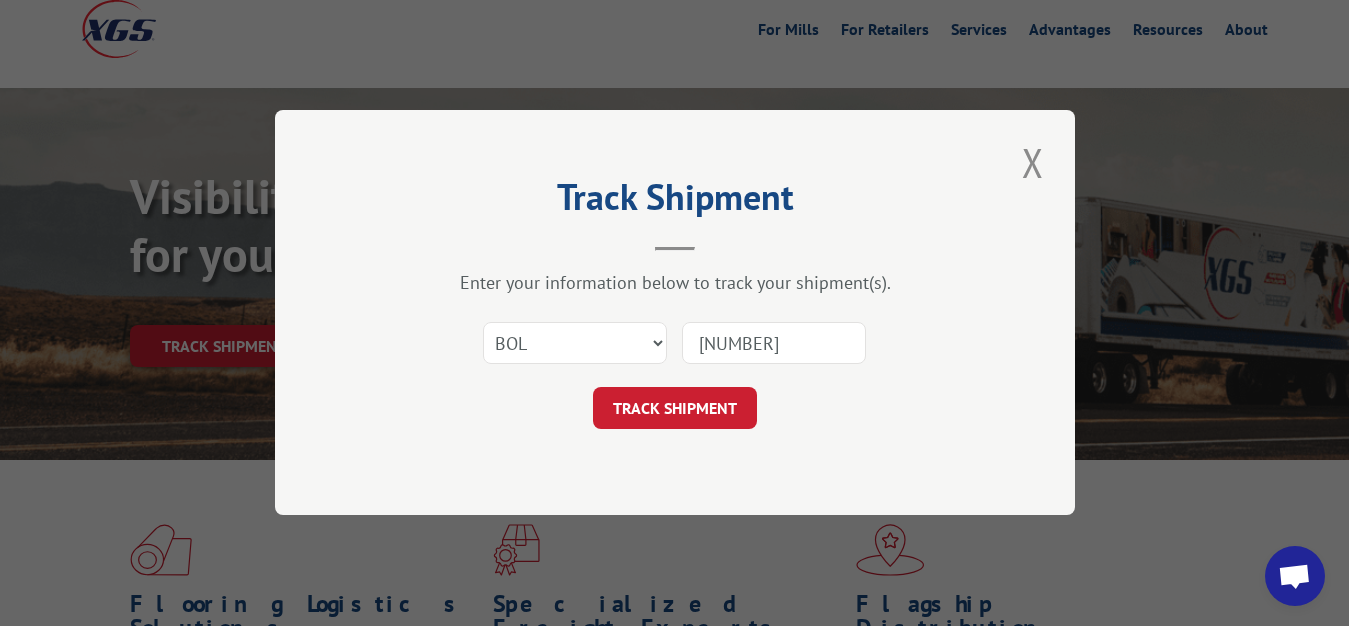 type on "[NUMBER]" 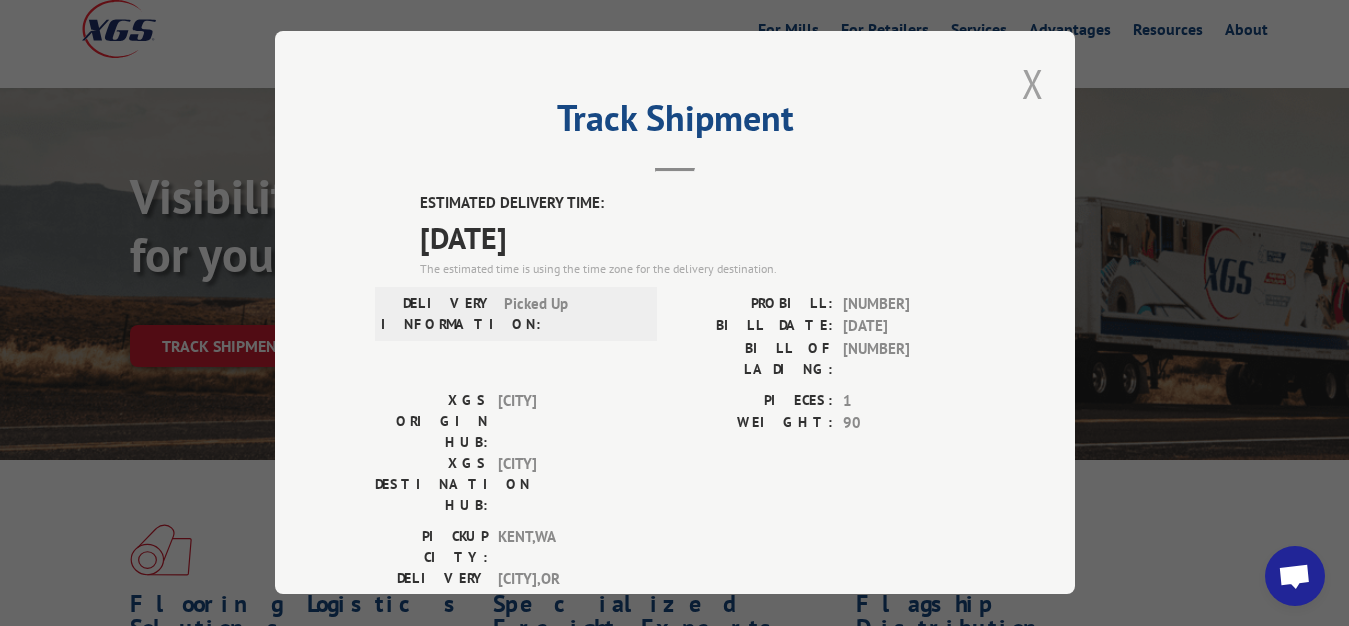 click at bounding box center [1033, 83] 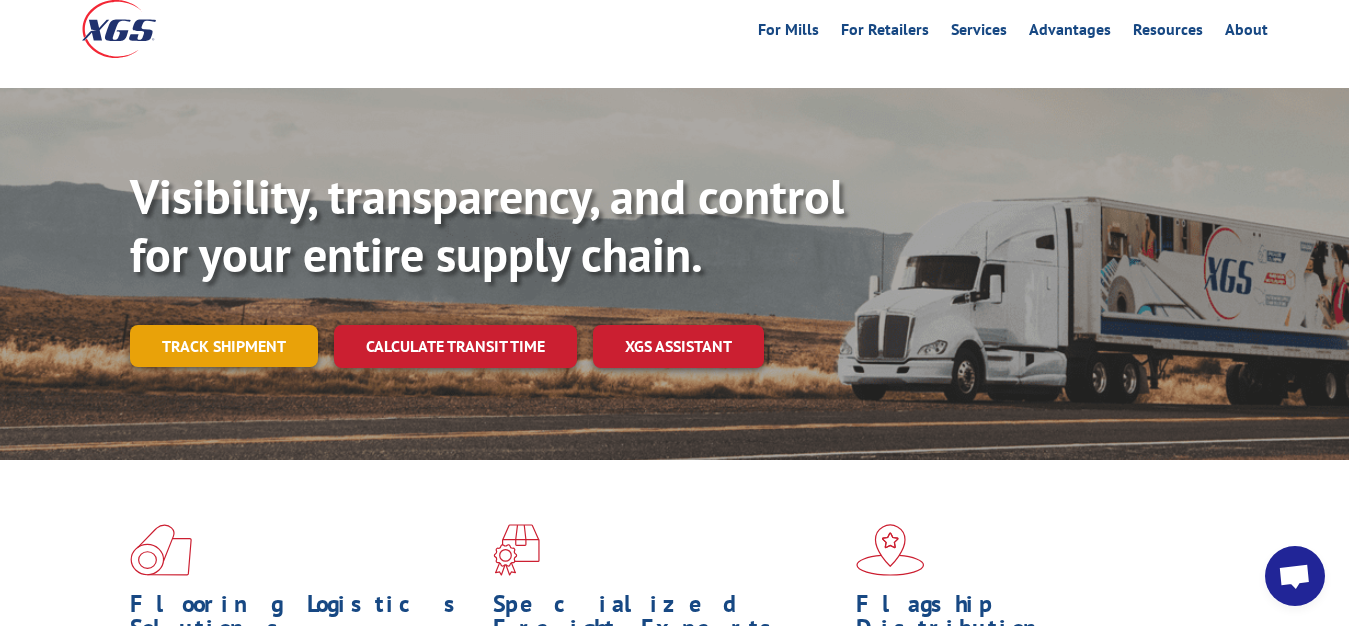 click on "Track shipment" at bounding box center [224, 346] 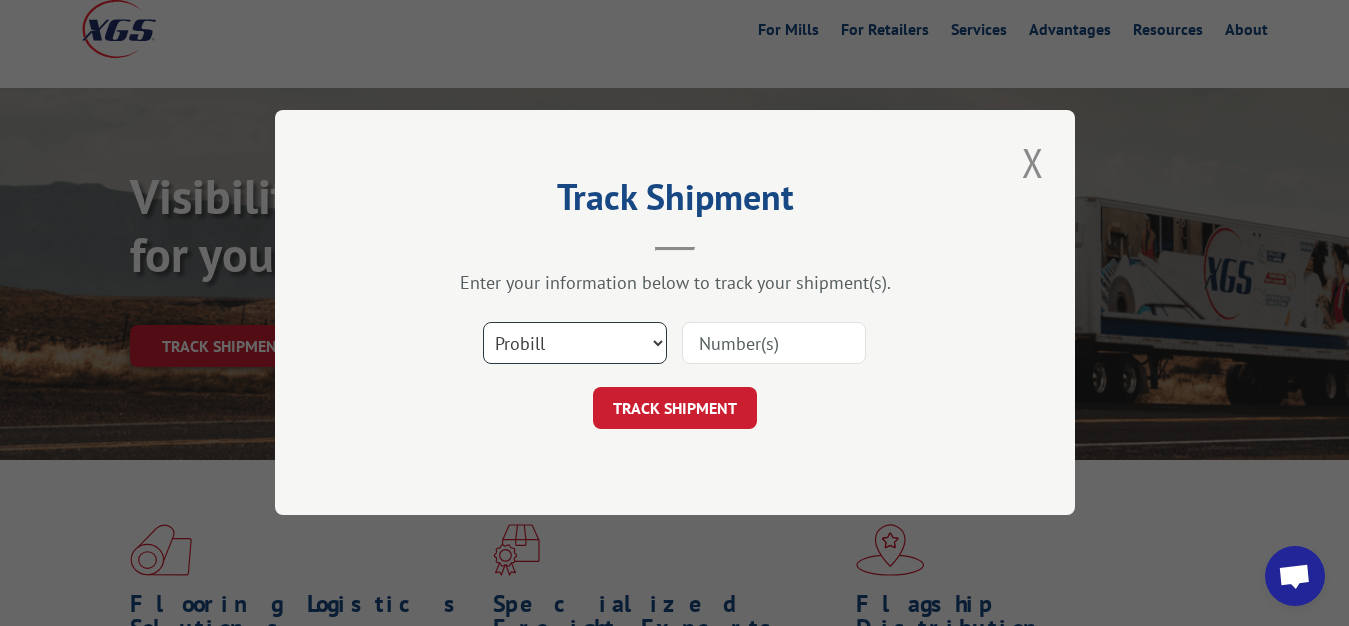 click on "Select category... Probill BOL PO" at bounding box center [575, 344] 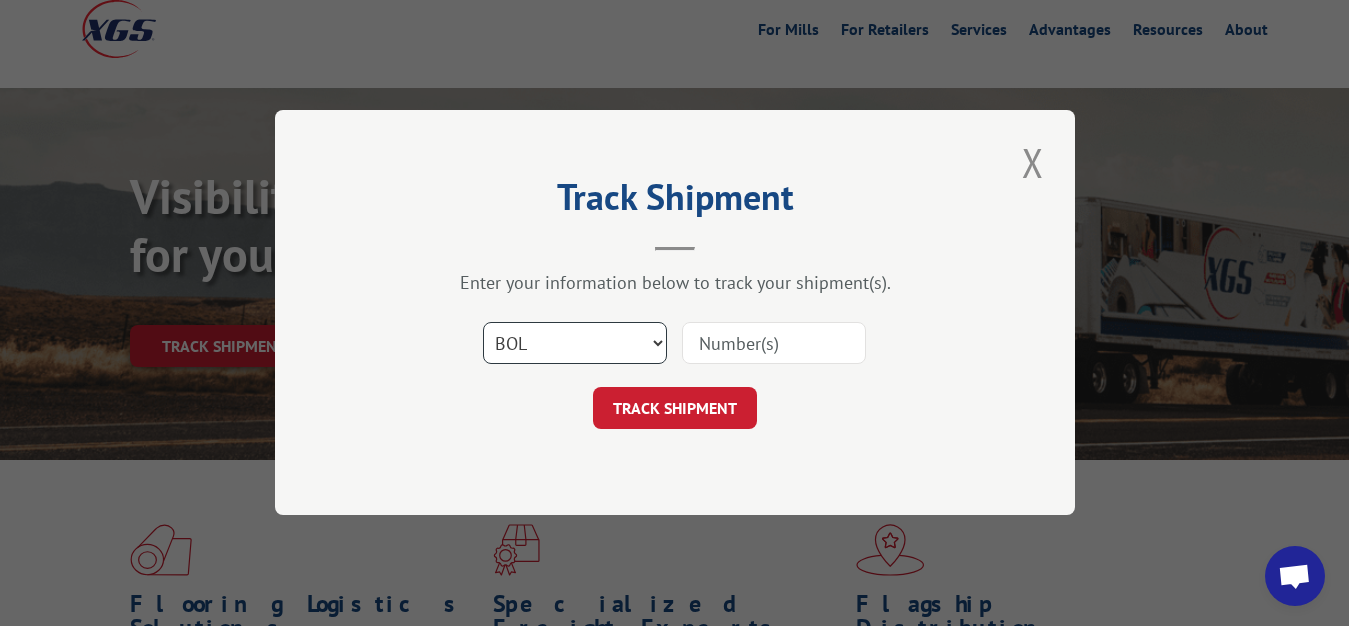 click on "BOL" at bounding box center [0, 0] 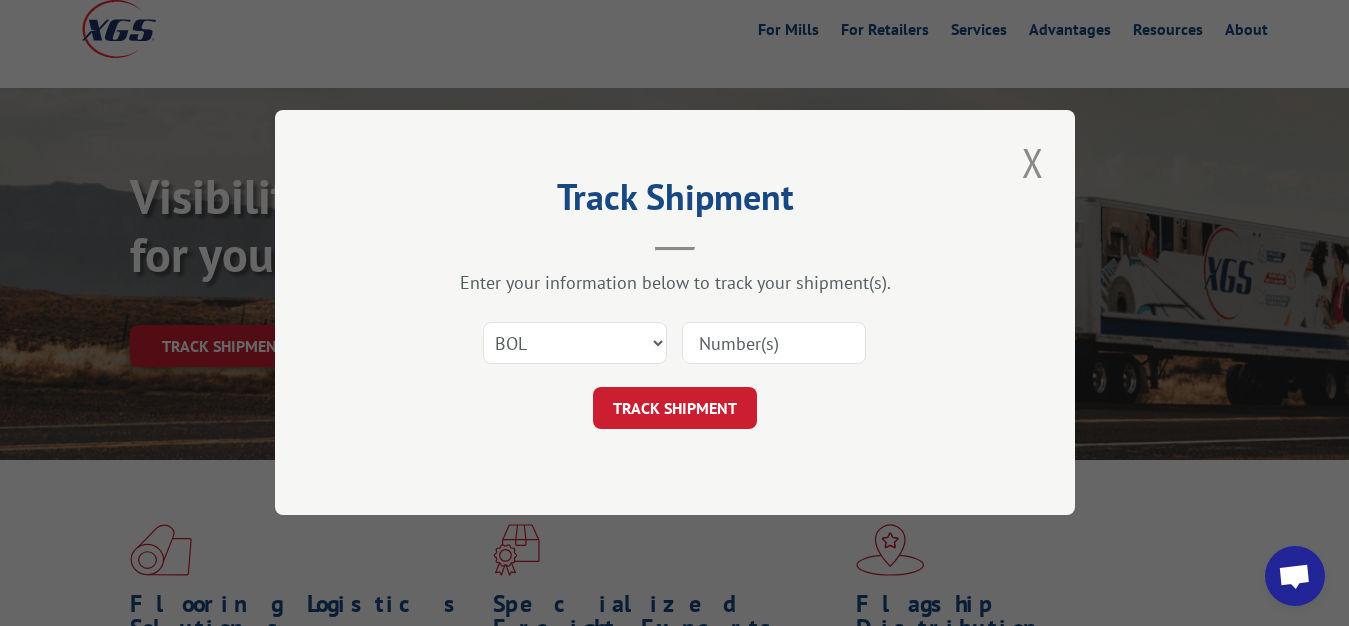click at bounding box center [774, 344] 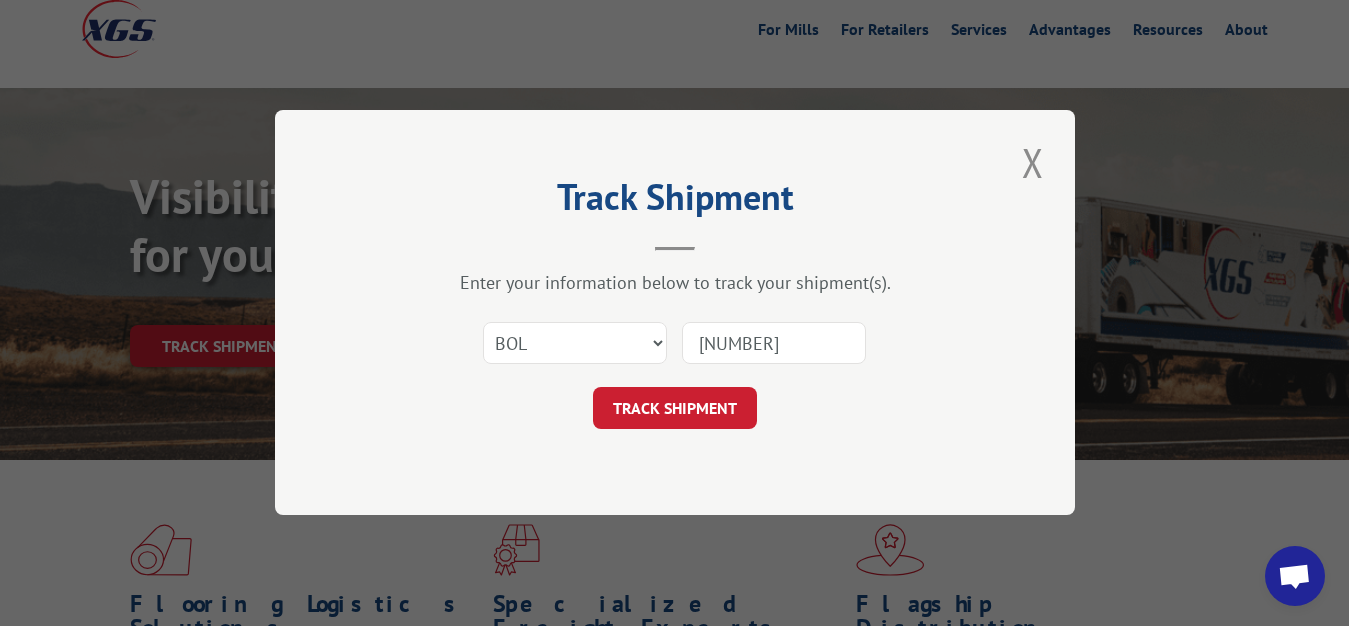 type on "[NUMBER]" 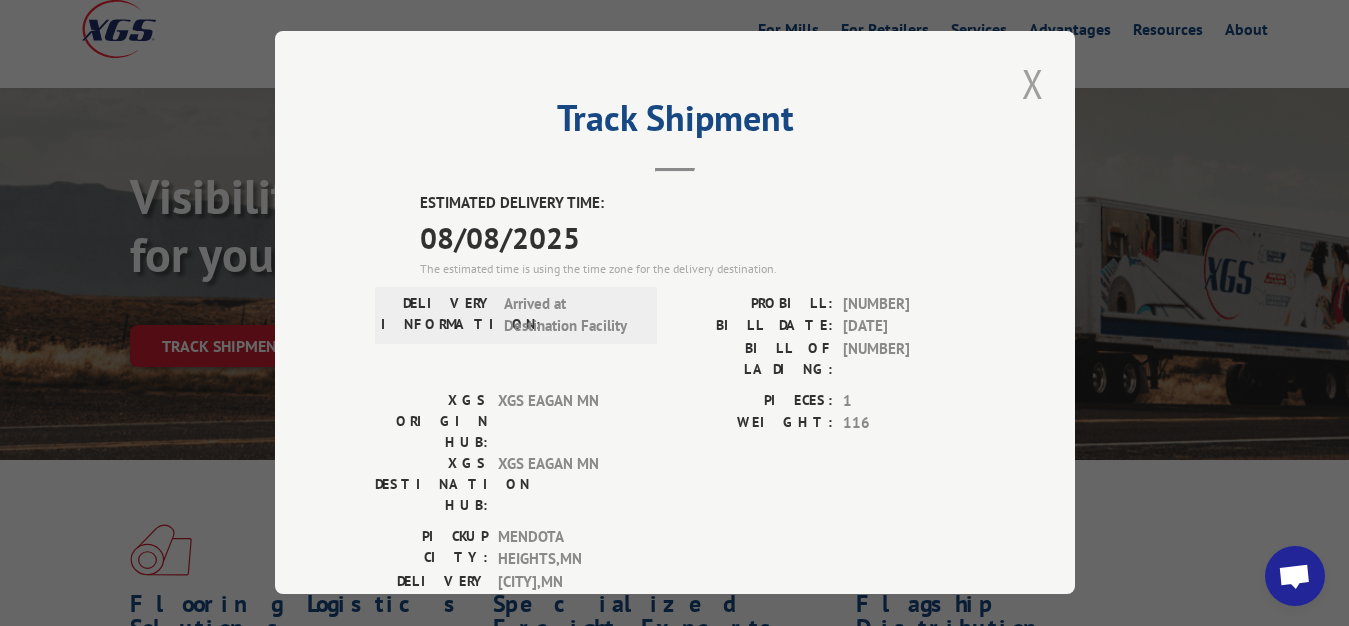 click at bounding box center (1033, 83) 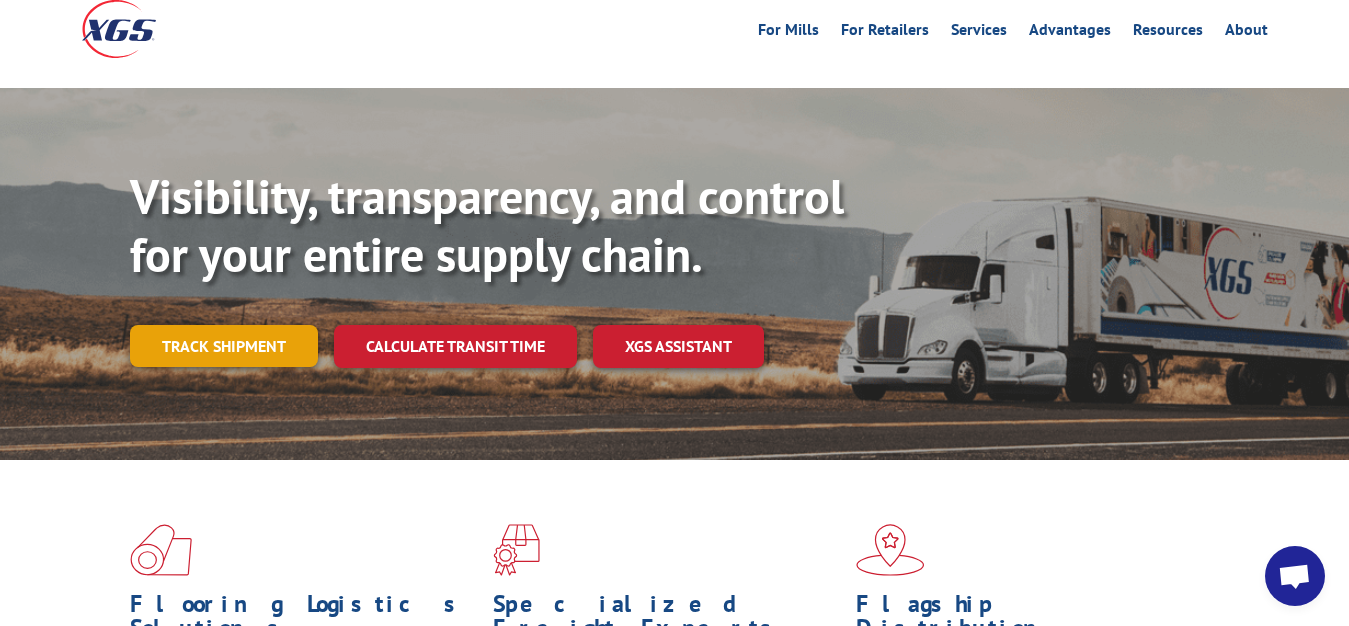 click on "Track shipment" at bounding box center (224, 346) 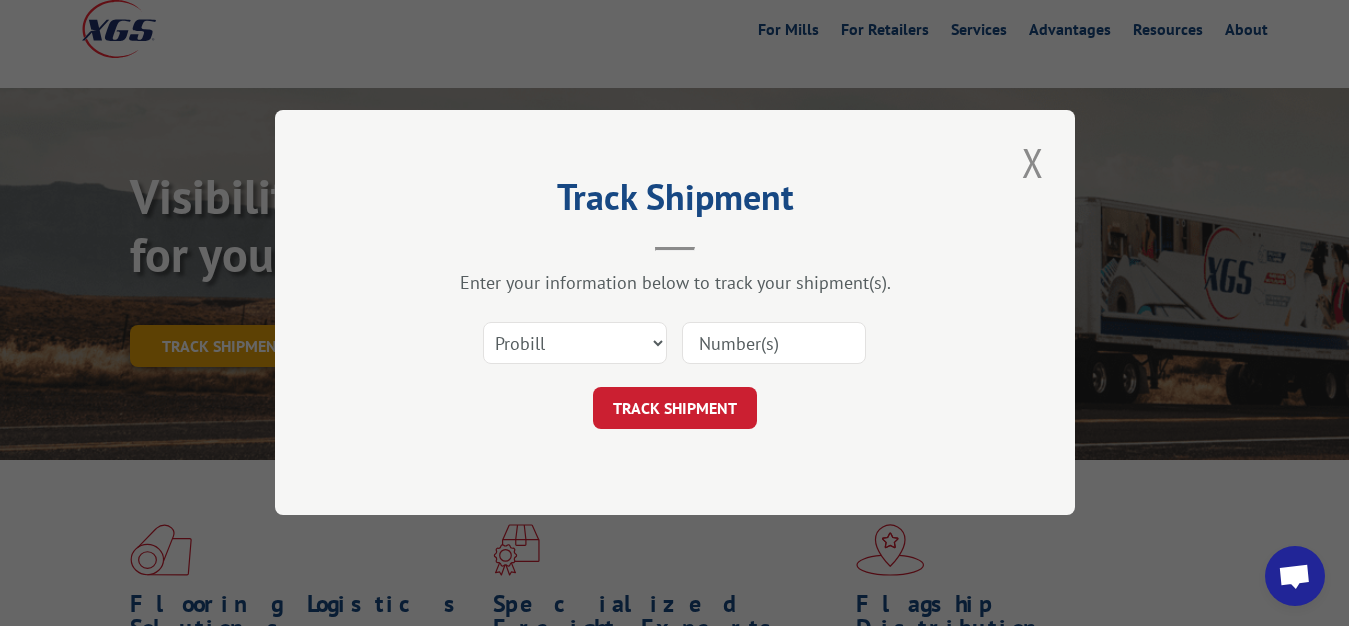 scroll, scrollTop: 0, scrollLeft: 0, axis: both 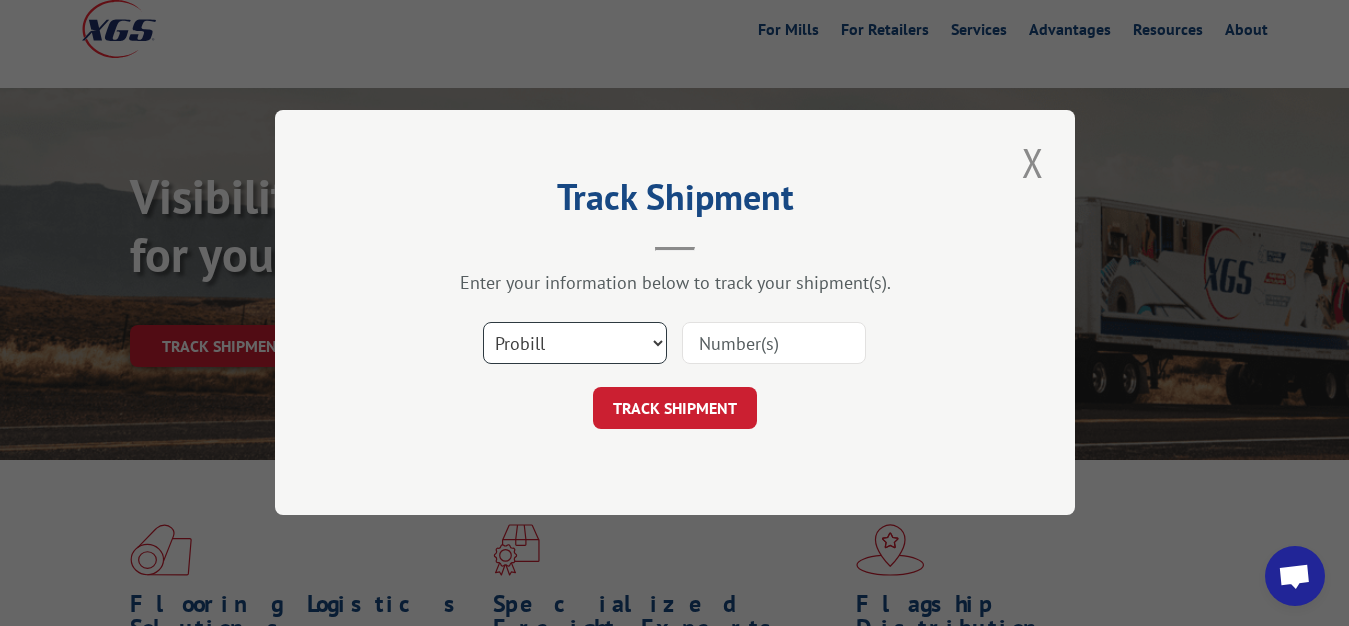 click on "Select category... Probill BOL PO" at bounding box center [575, 344] 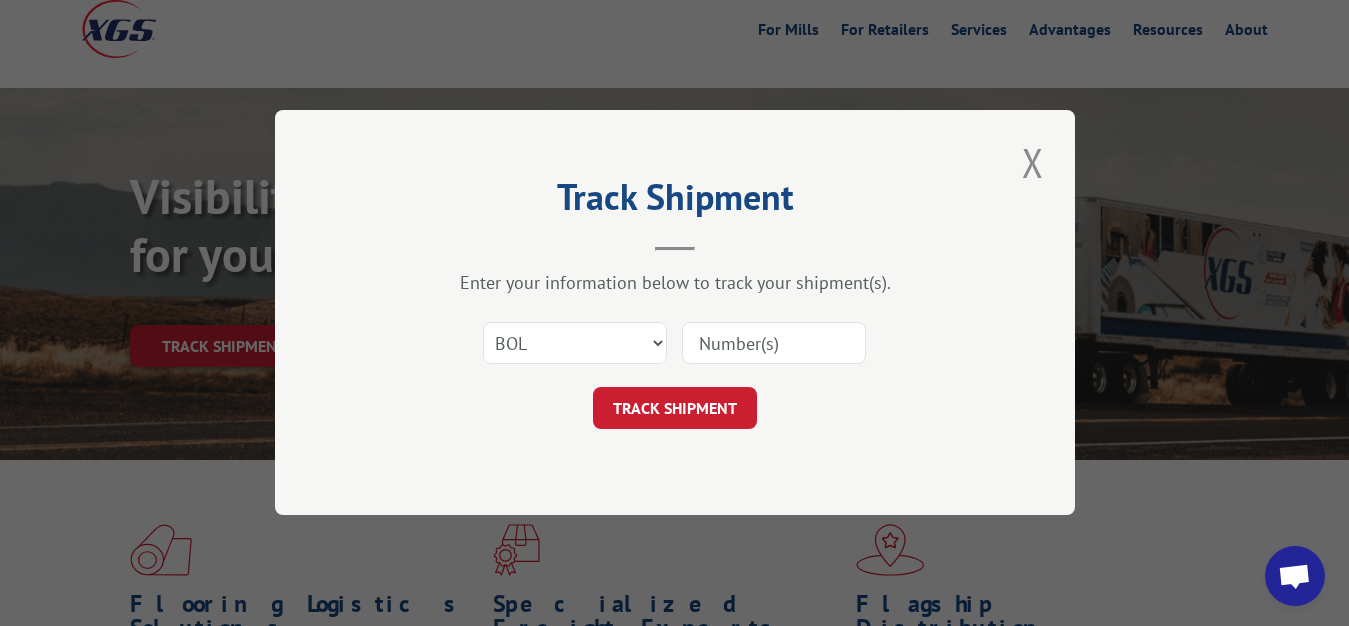 click at bounding box center (774, 344) 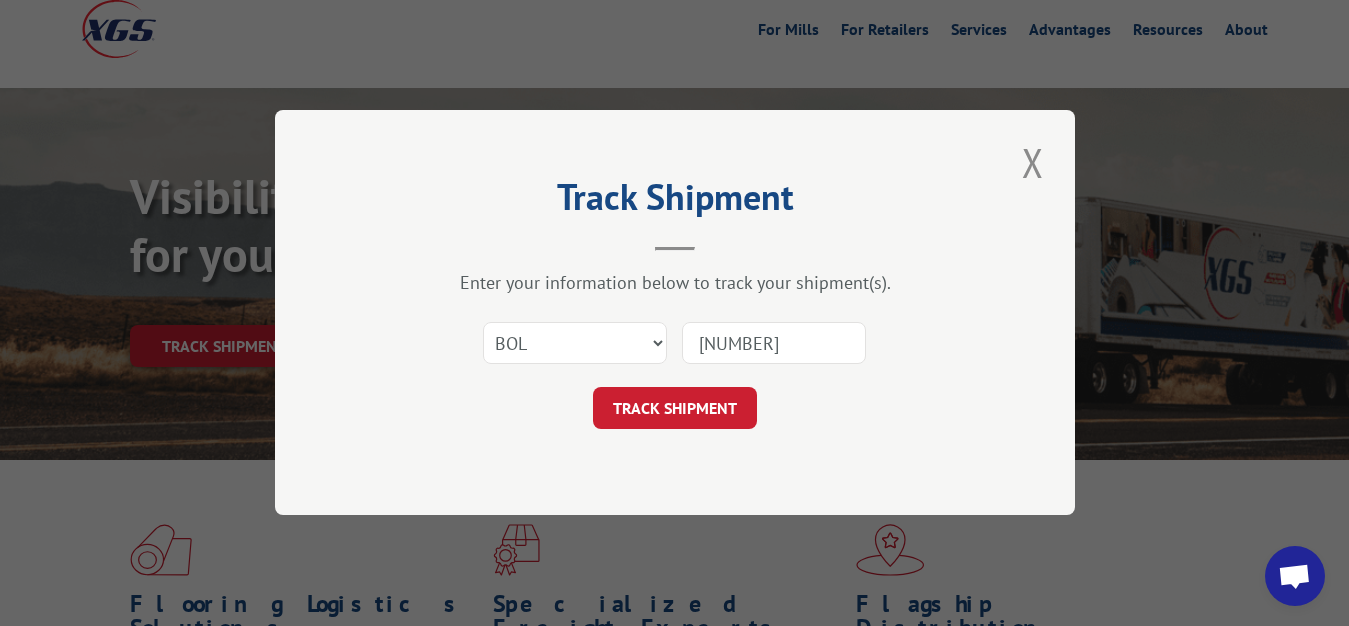 type on "[NUMBER]" 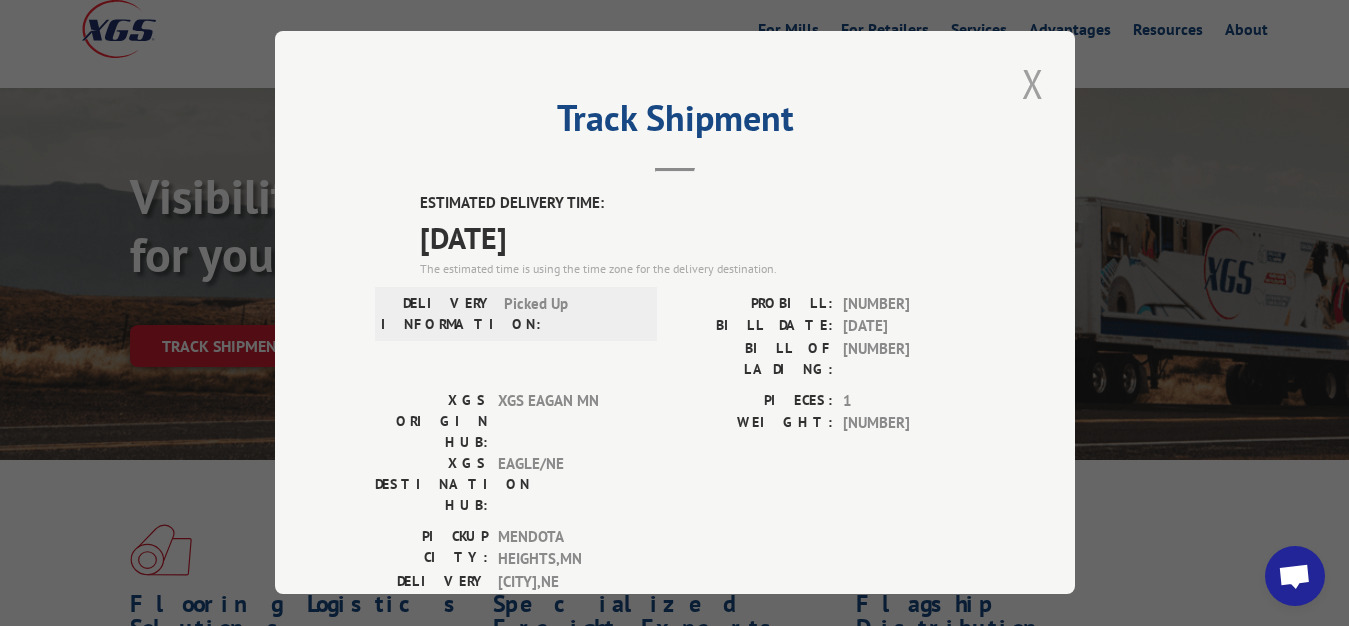 click at bounding box center (1033, 83) 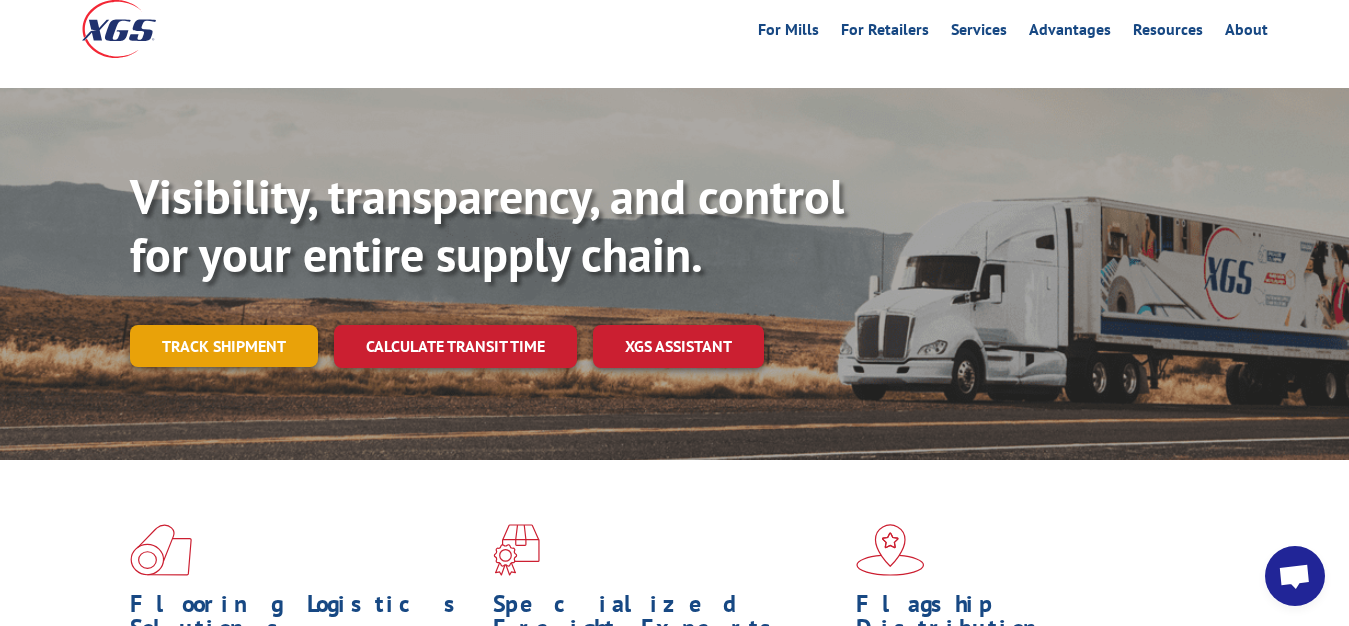 click on "Track shipment" at bounding box center (224, 346) 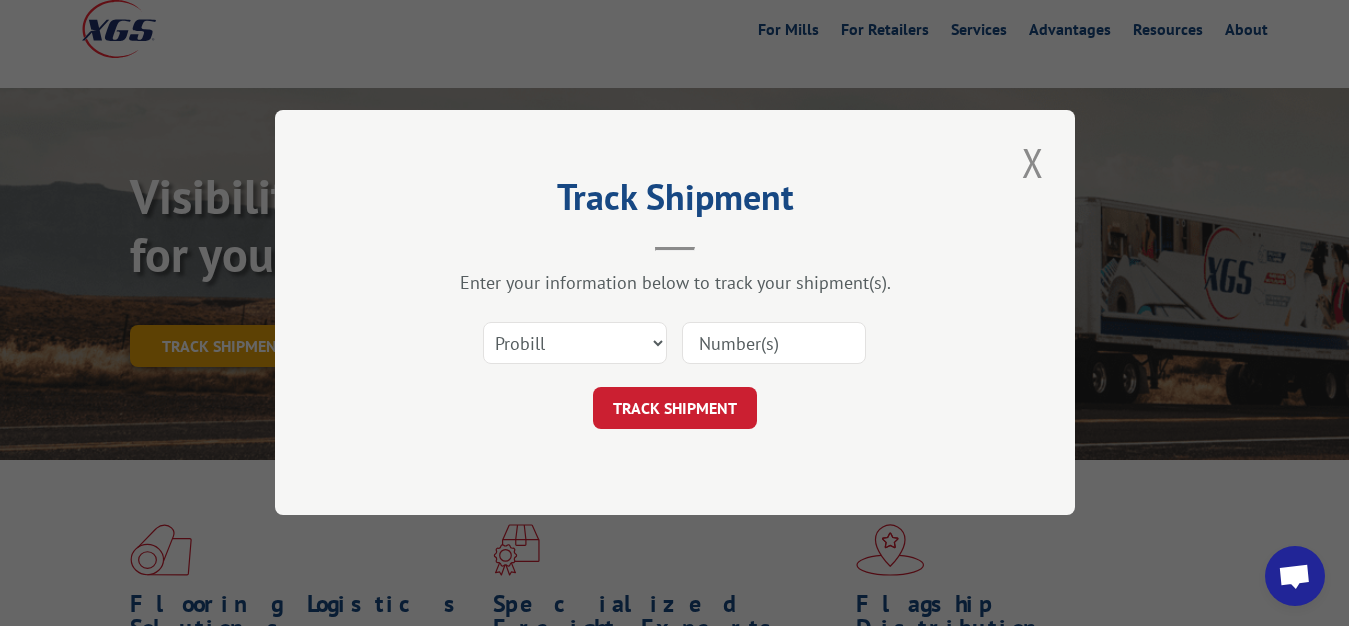 scroll, scrollTop: 0, scrollLeft: 0, axis: both 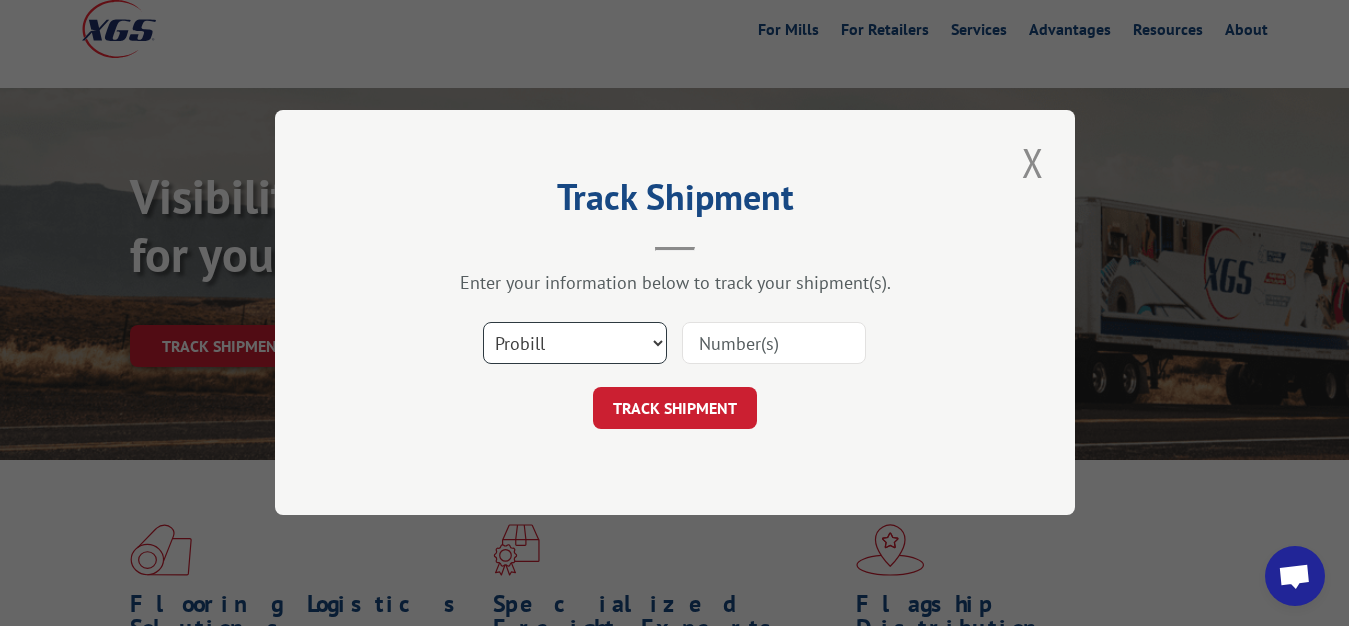 click on "Select category... Probill BOL PO" at bounding box center [575, 344] 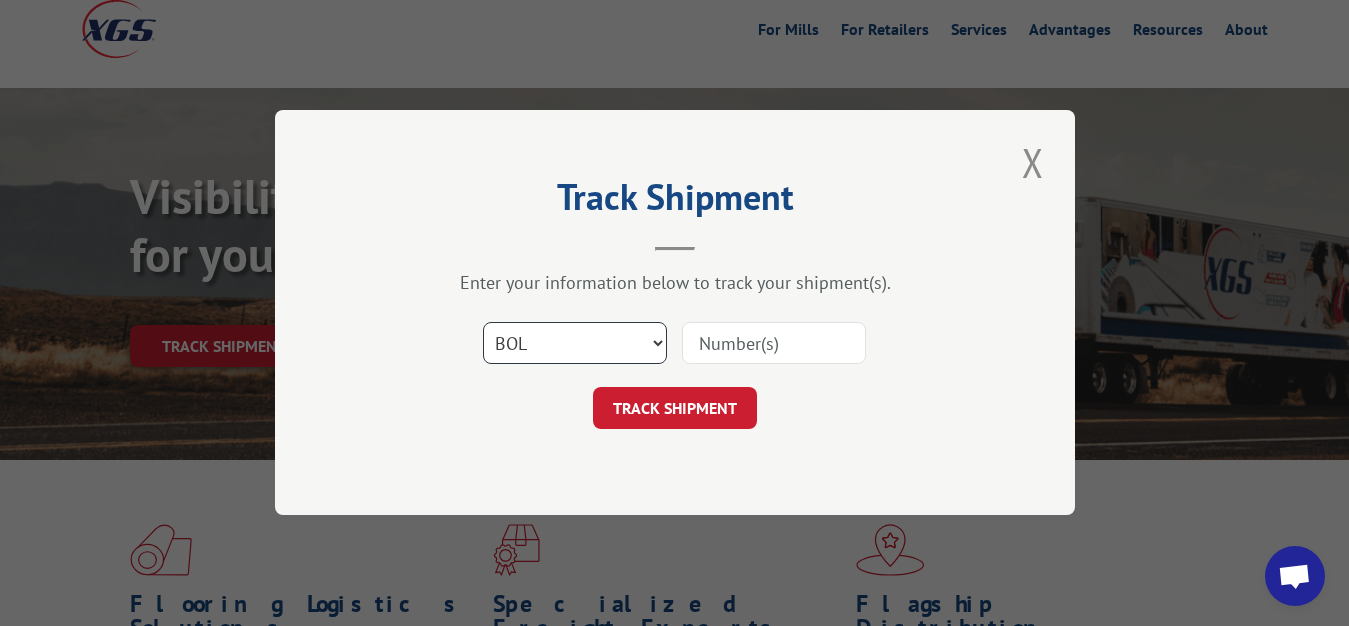 click on "BOL" at bounding box center [0, 0] 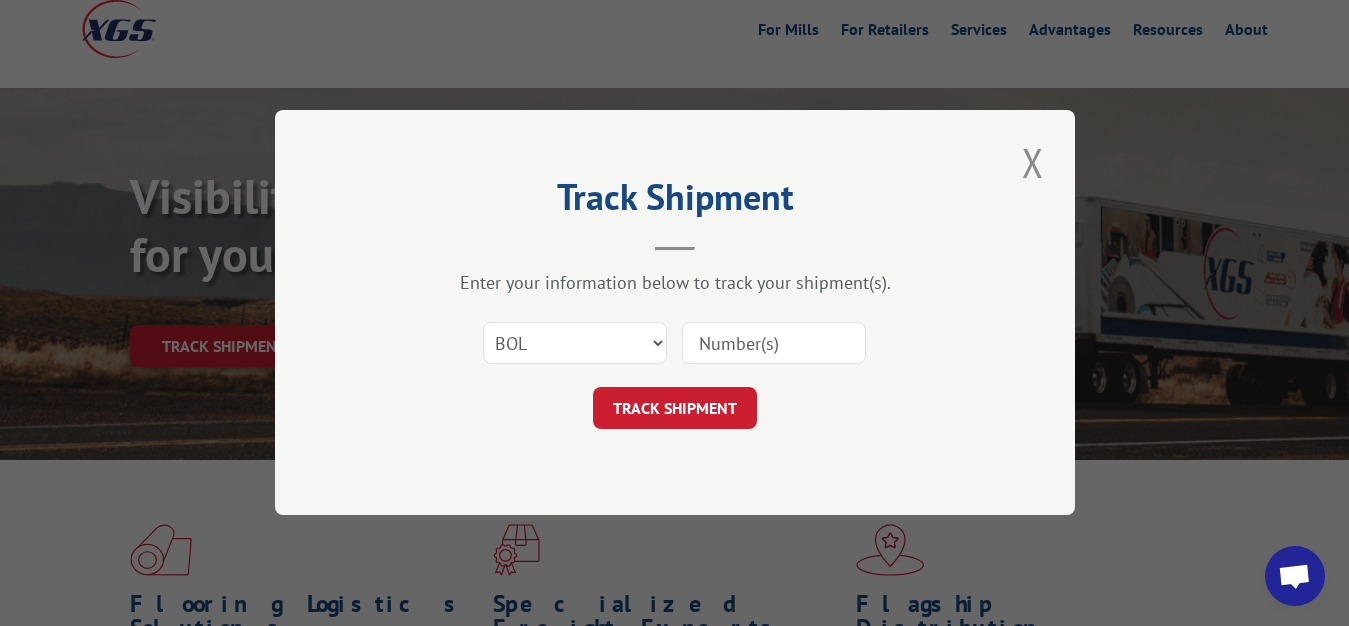 drag, startPoint x: 749, startPoint y: 335, endPoint x: 765, endPoint y: 248, distance: 88.45903 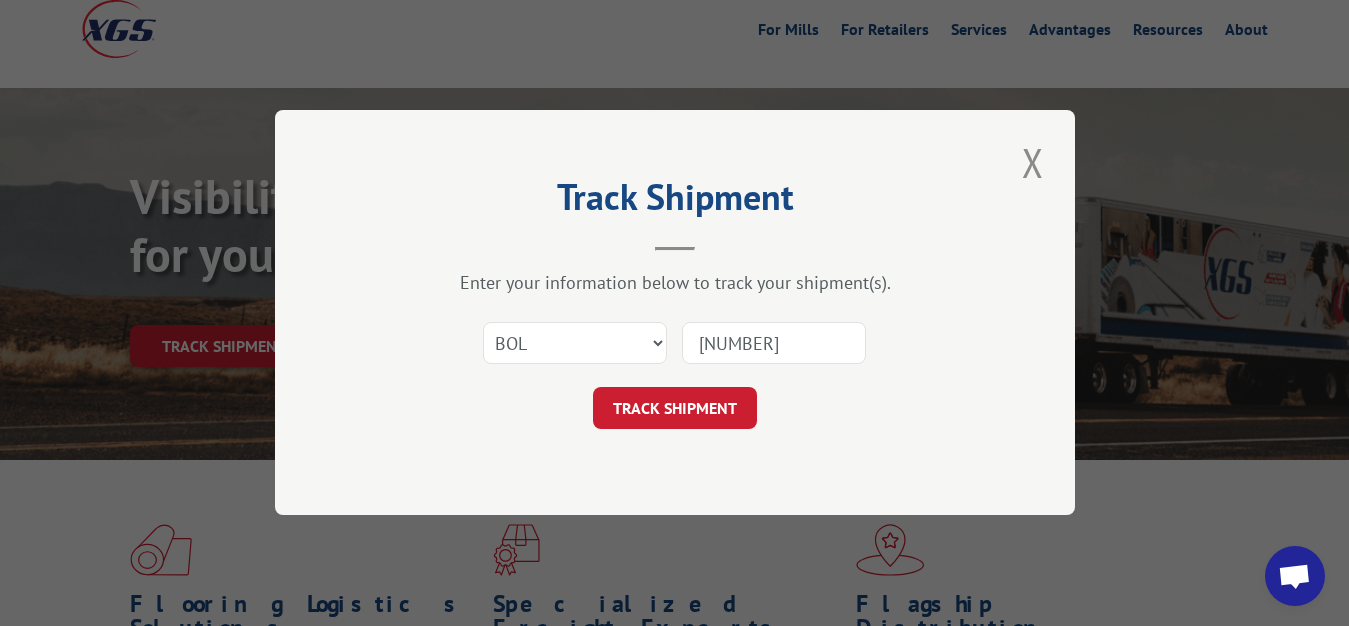 type on "[NUMBER]" 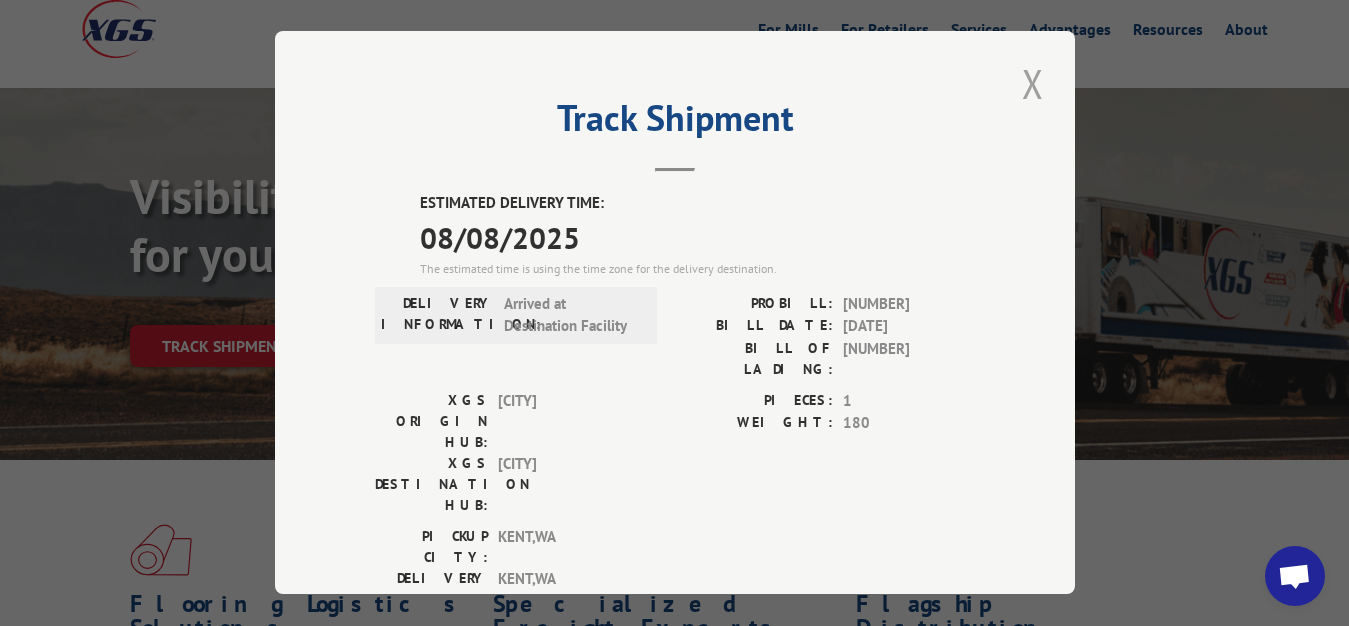 click at bounding box center [1033, 83] 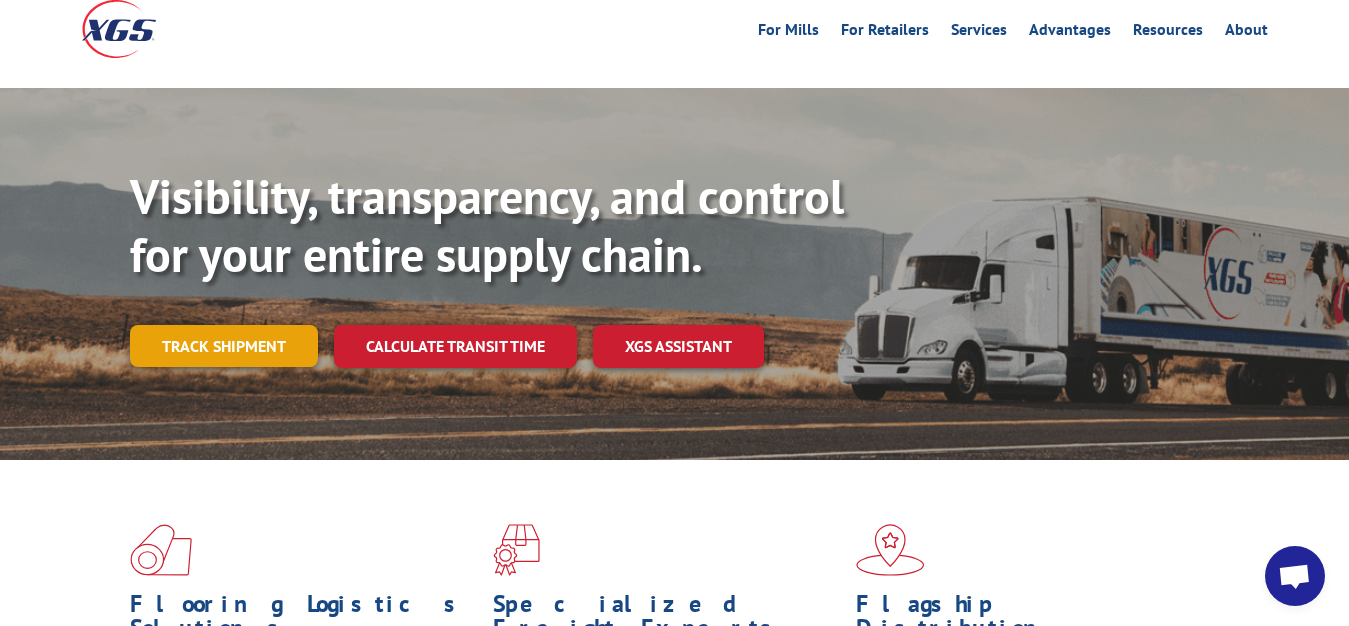 click on "Track shipment" at bounding box center [224, 346] 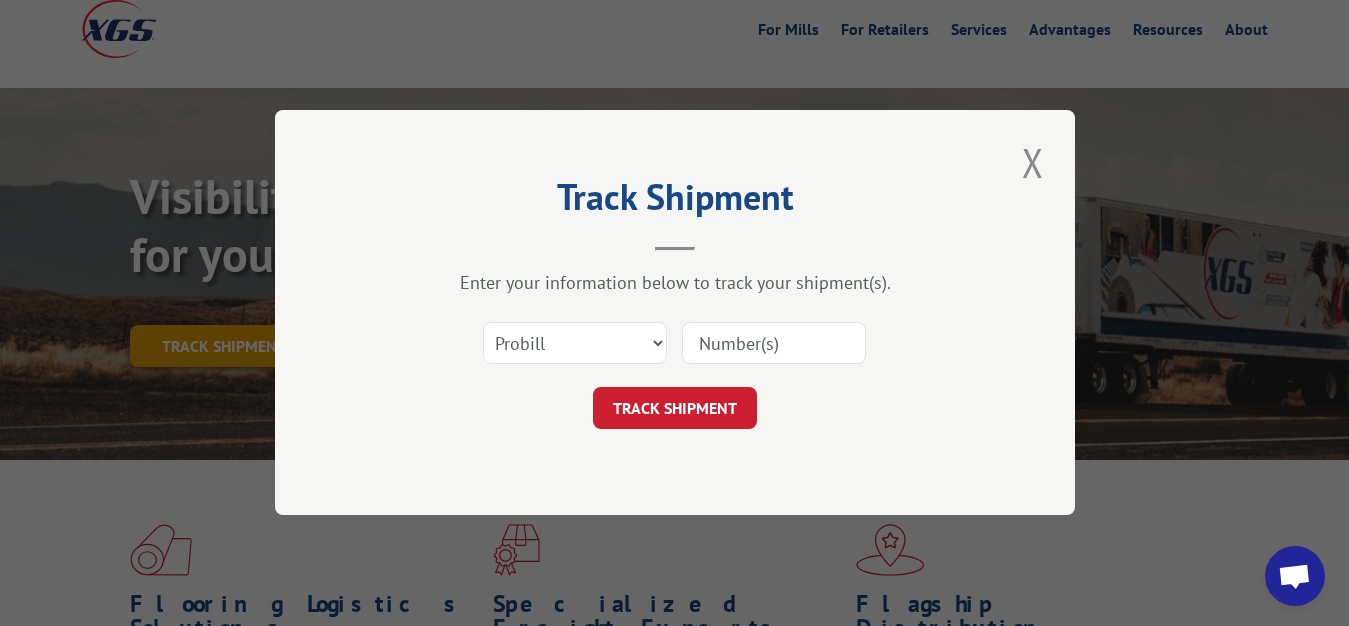 scroll, scrollTop: 0, scrollLeft: 0, axis: both 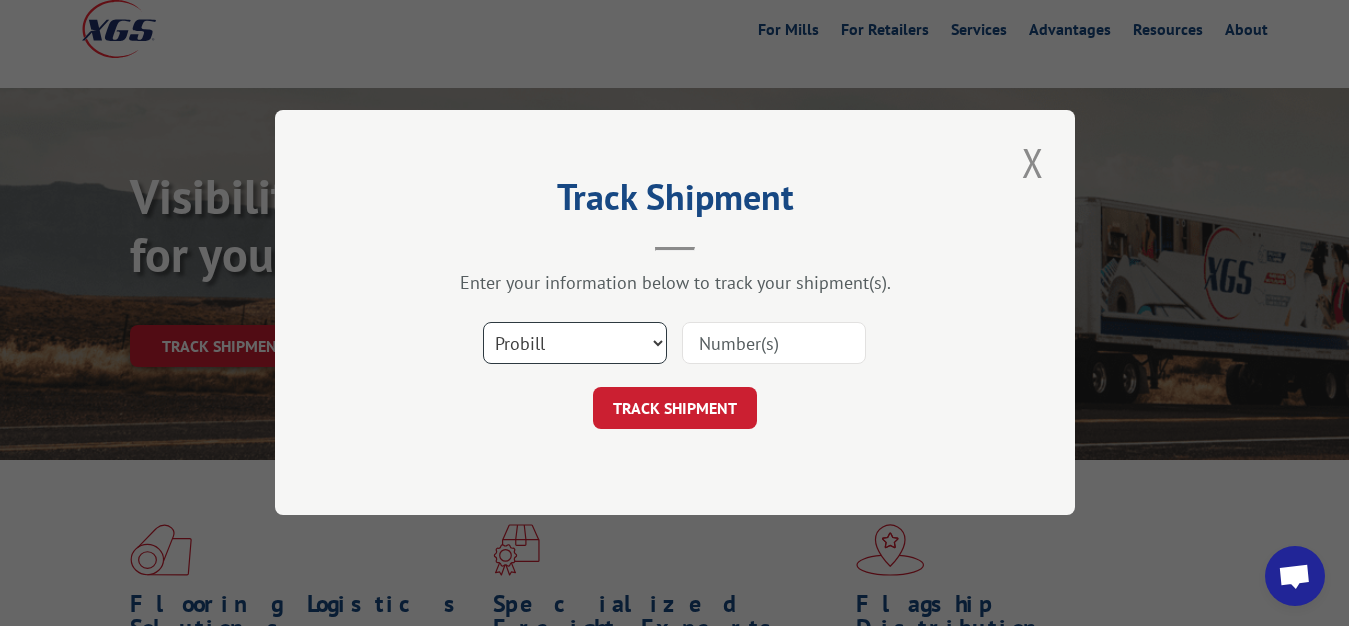 click on "Select category... Probill BOL PO" at bounding box center (575, 344) 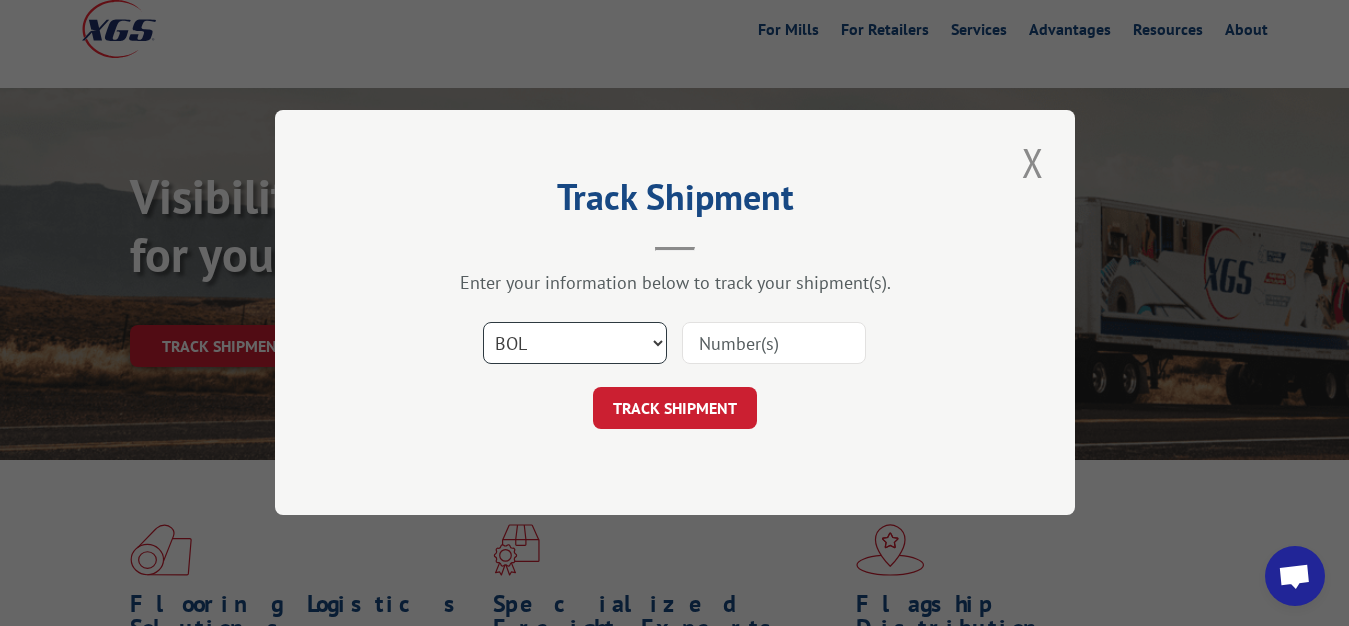 click on "BOL" at bounding box center (0, 0) 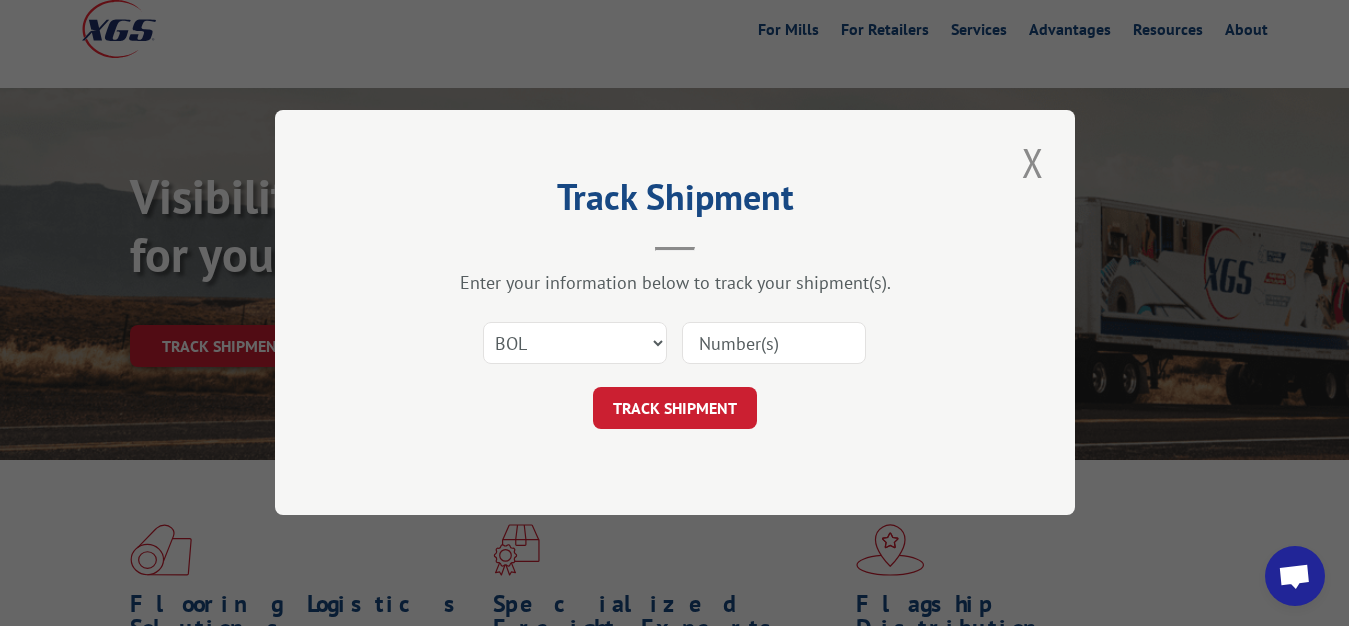 click at bounding box center [774, 344] 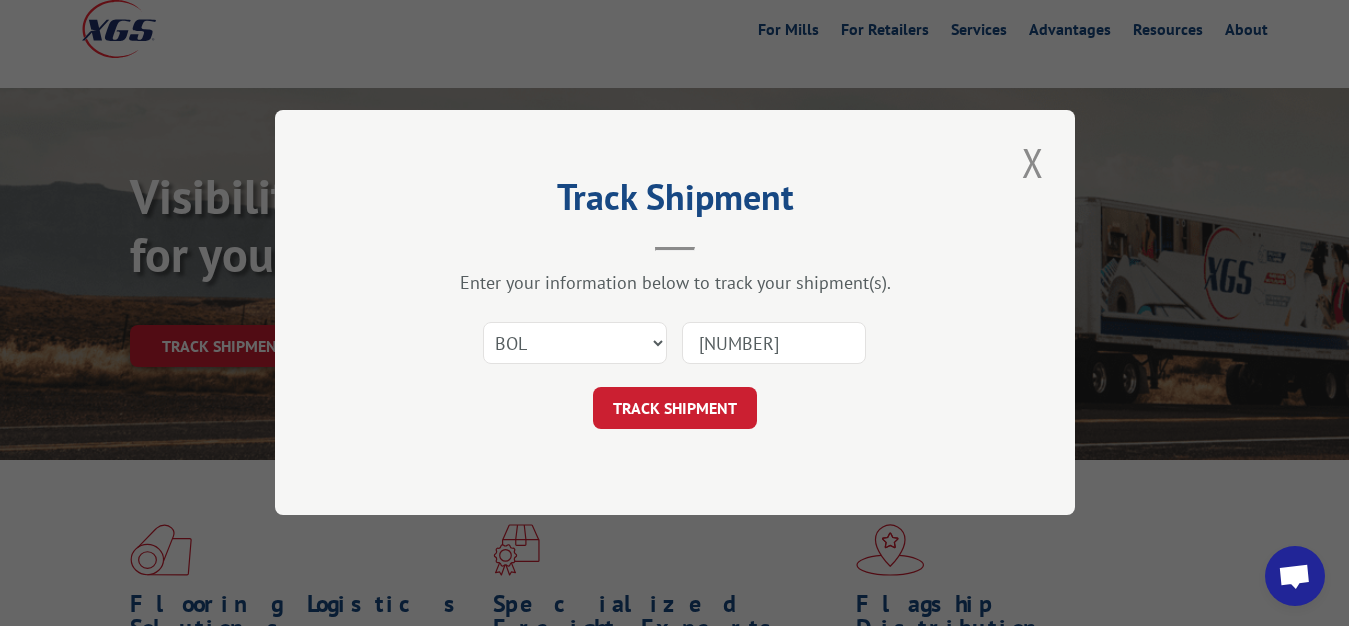 type on "[NUMBER]" 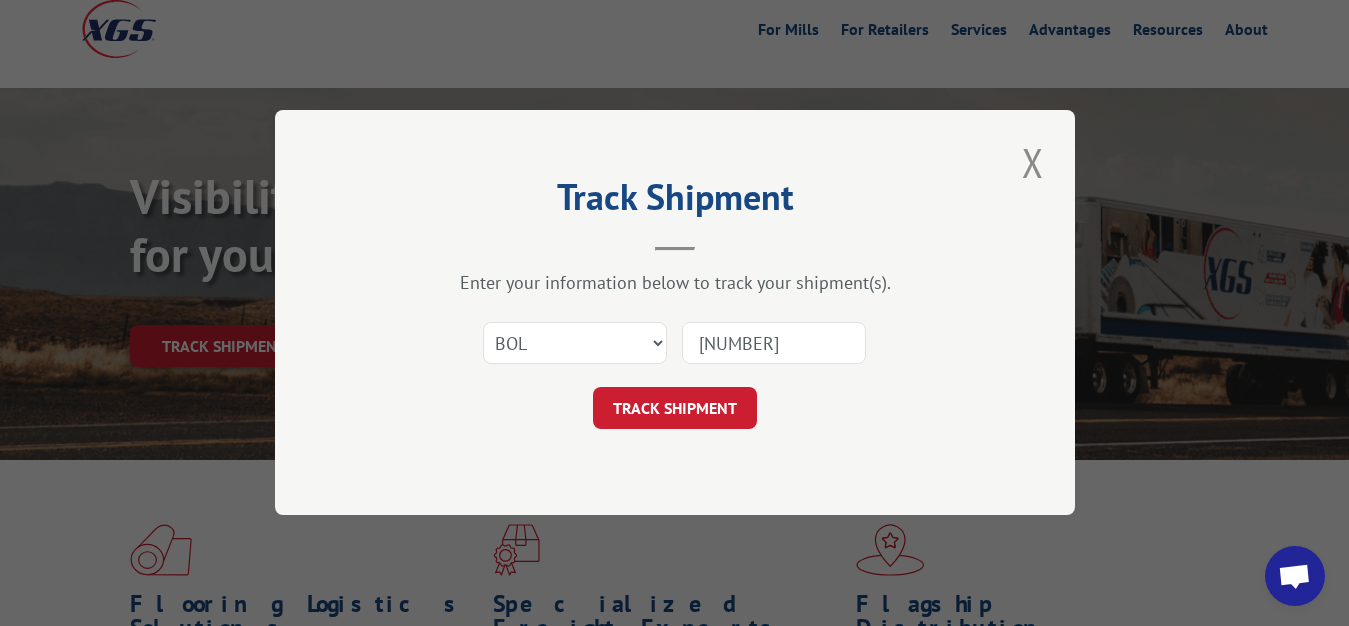 click on "TRACK SHIPMENT" at bounding box center (675, 409) 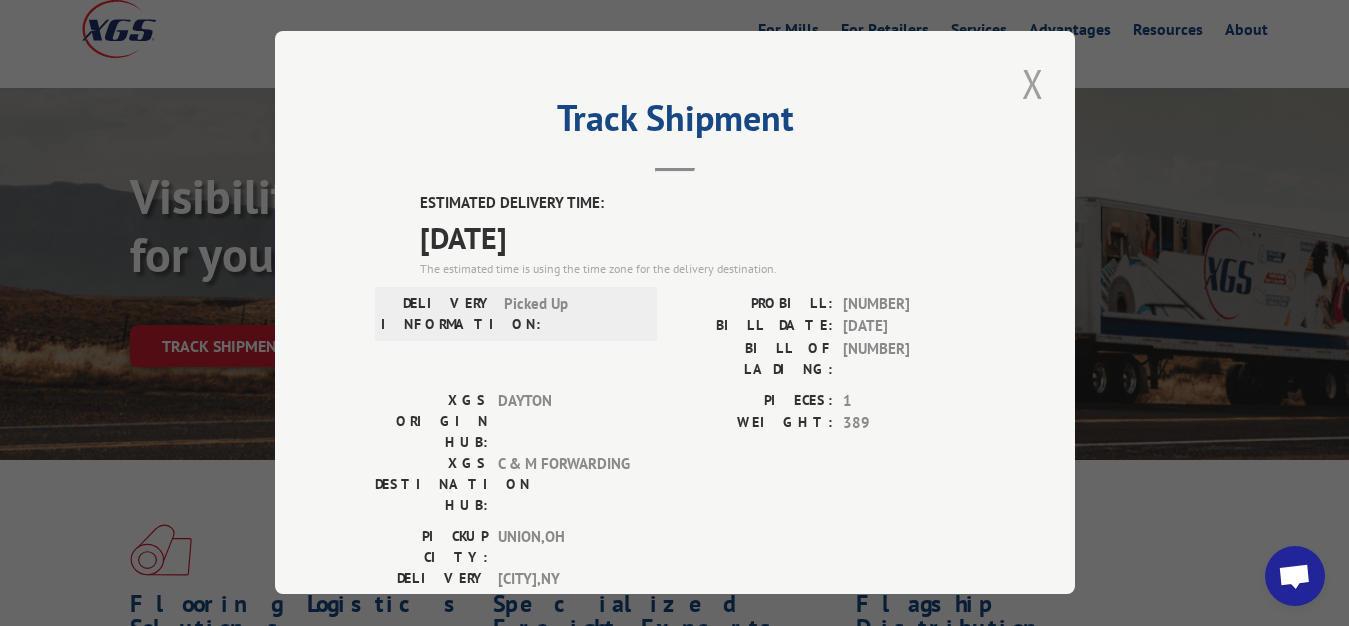 drag, startPoint x: 1014, startPoint y: 67, endPoint x: 722, endPoint y: 239, distance: 338.8923 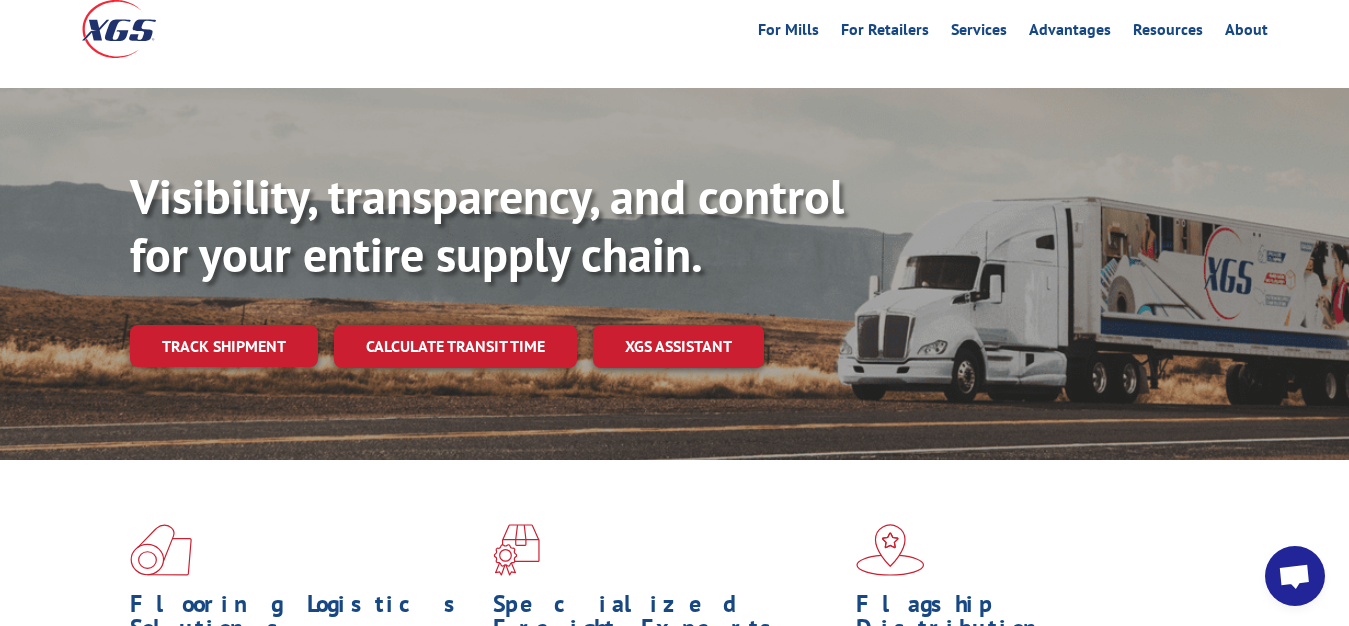 drag, startPoint x: 221, startPoint y: 304, endPoint x: 337, endPoint y: 342, distance: 122.06556 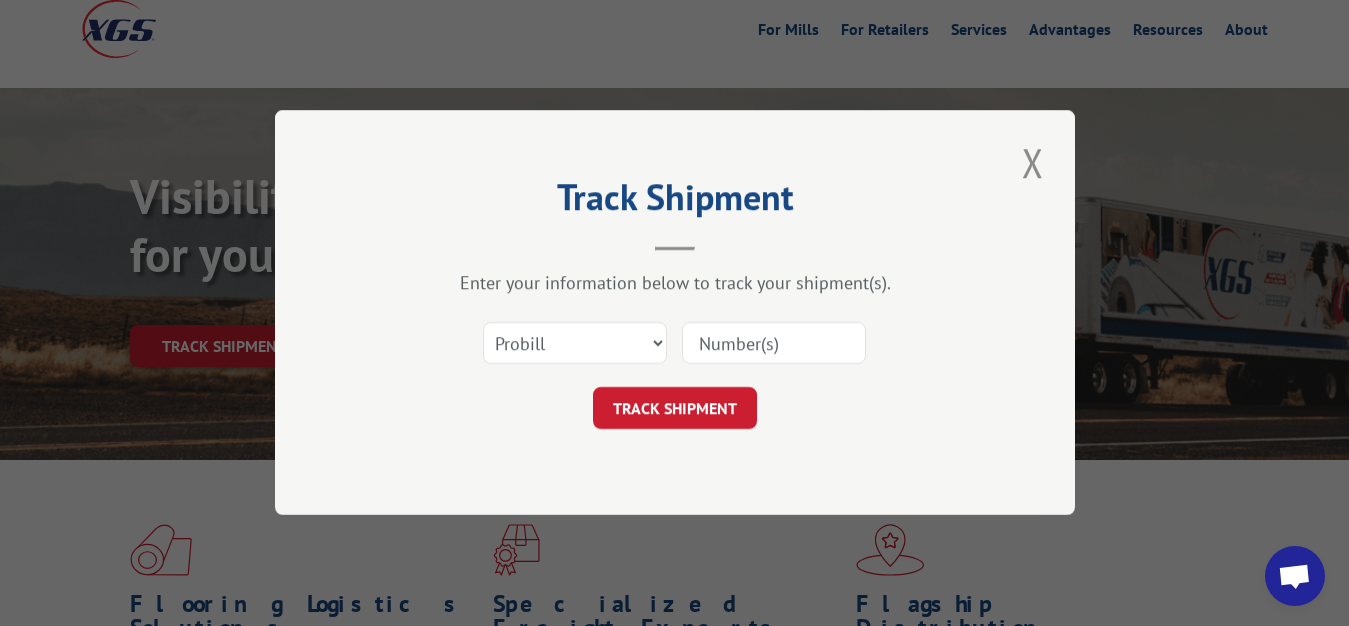 scroll, scrollTop: 0, scrollLeft: 0, axis: both 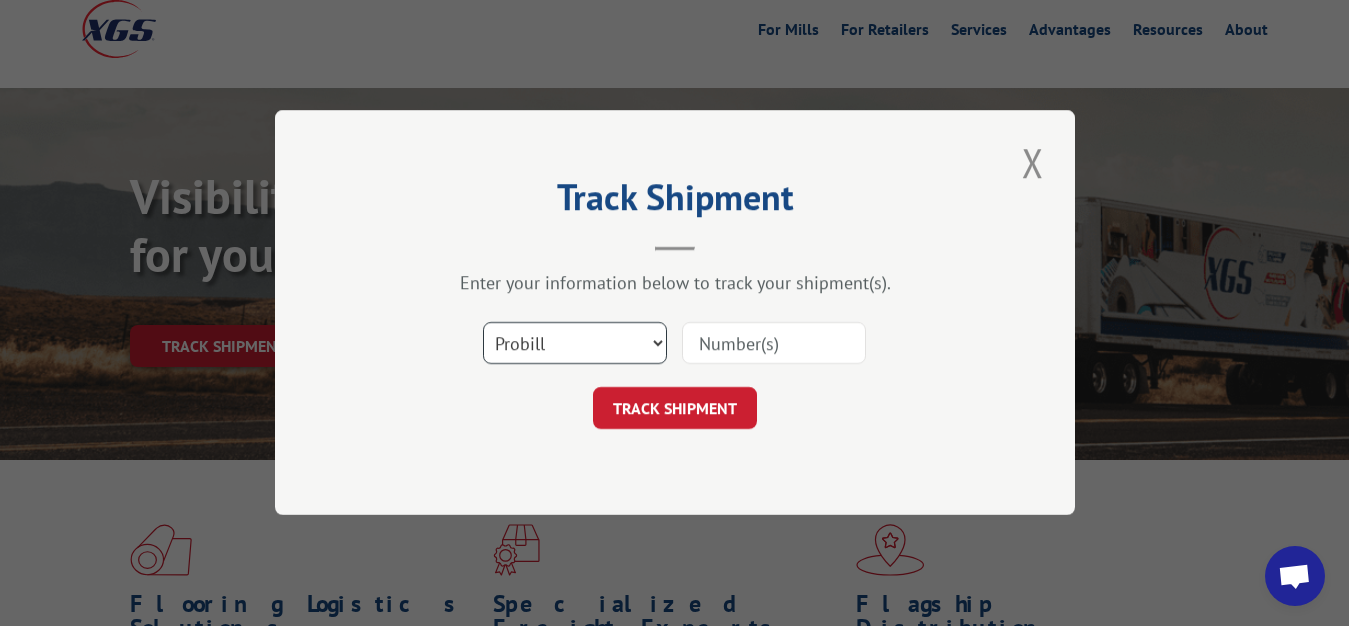 click on "Select category... Probill BOL PO" at bounding box center [575, 344] 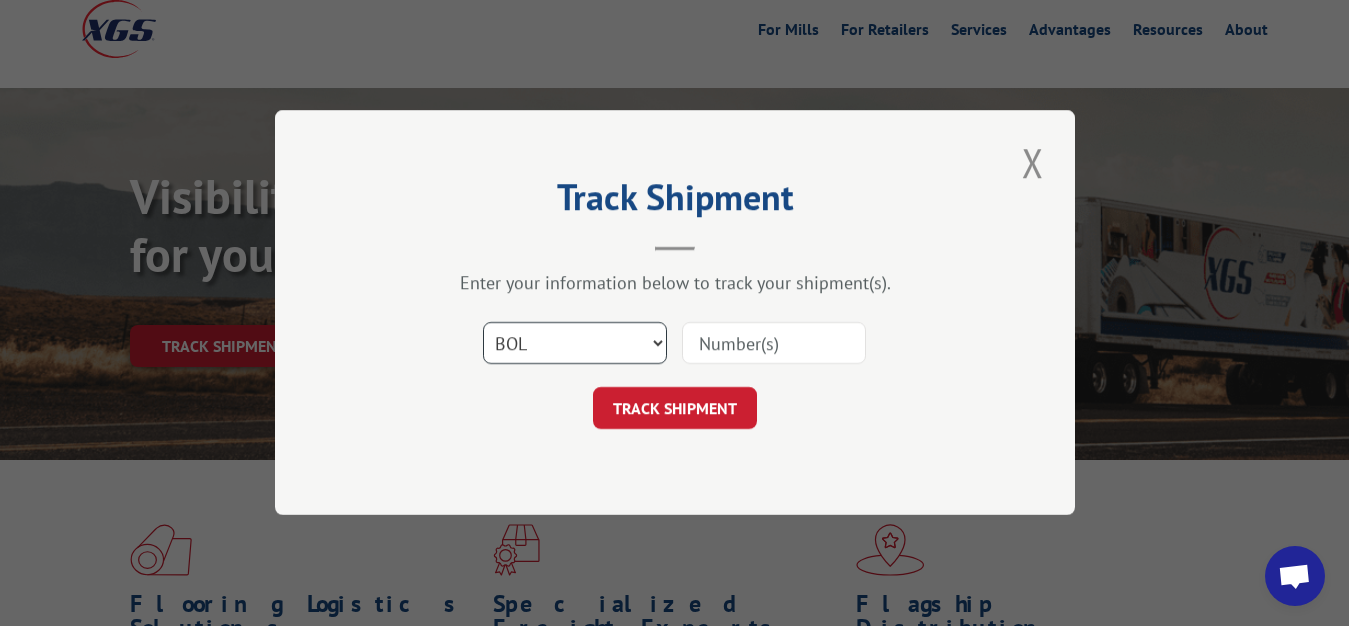click on "BOL" at bounding box center (0, 0) 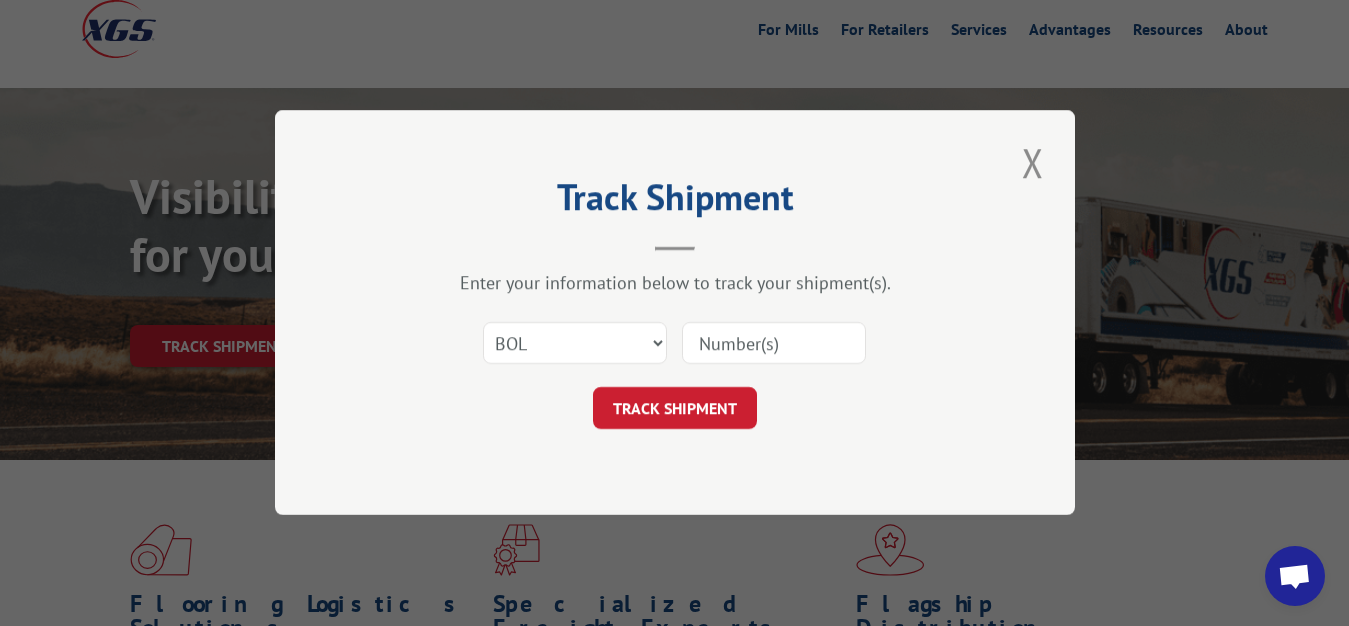 drag, startPoint x: 741, startPoint y: 331, endPoint x: 779, endPoint y: 146, distance: 188.86238 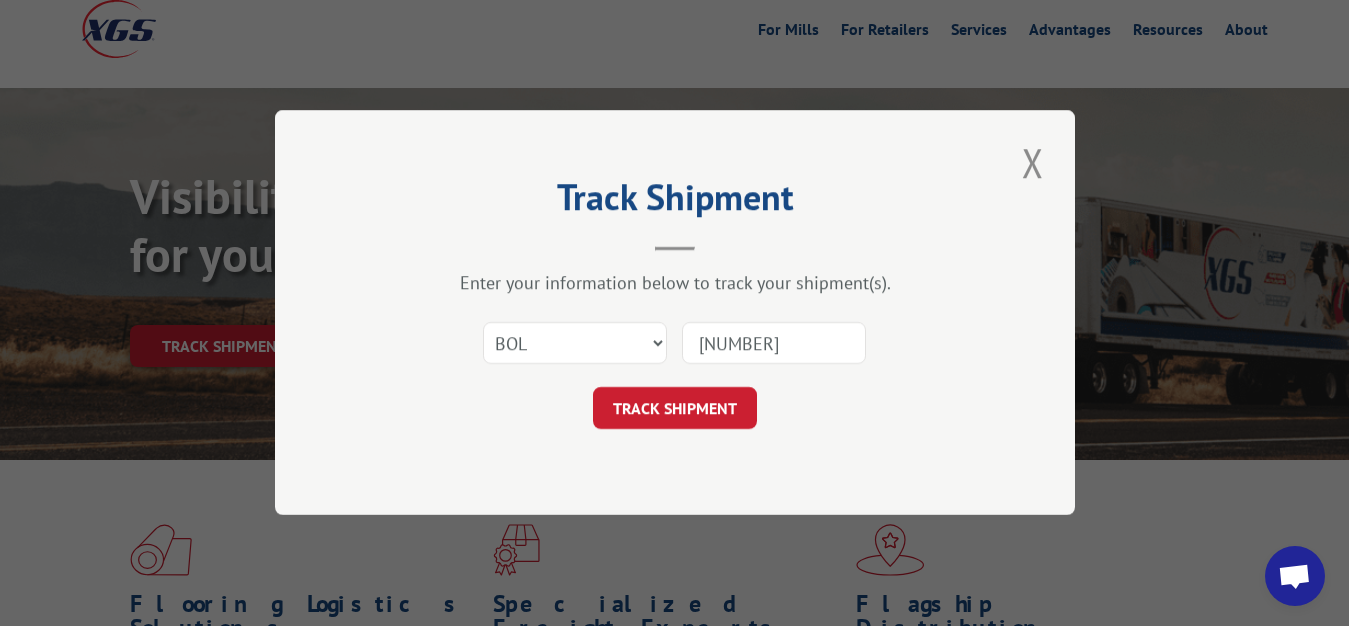 type on "[NUMBER]" 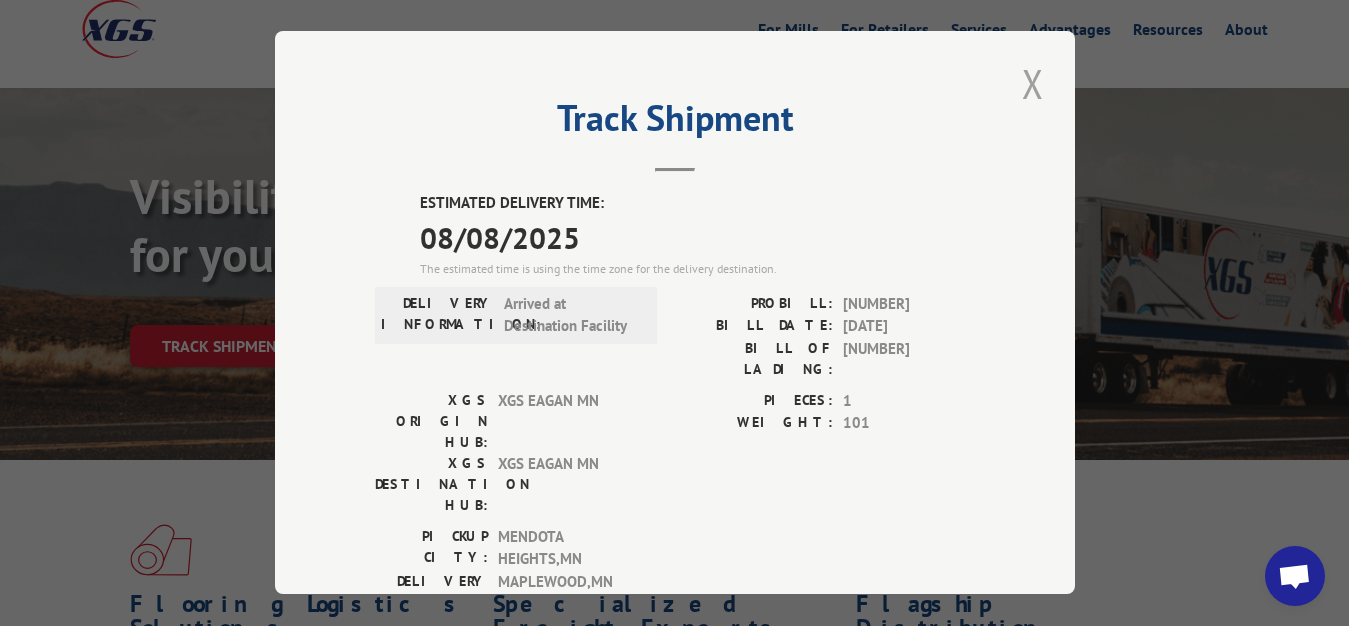 click at bounding box center [1033, 83] 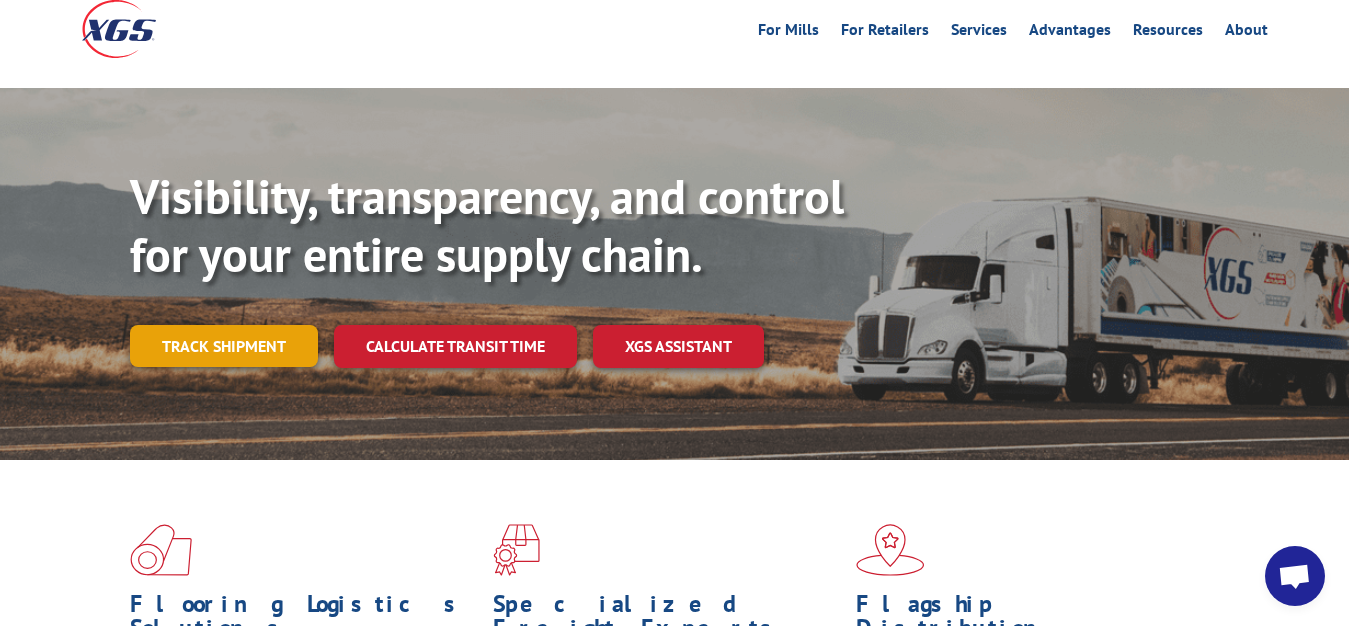 click on "Track shipment" at bounding box center [224, 346] 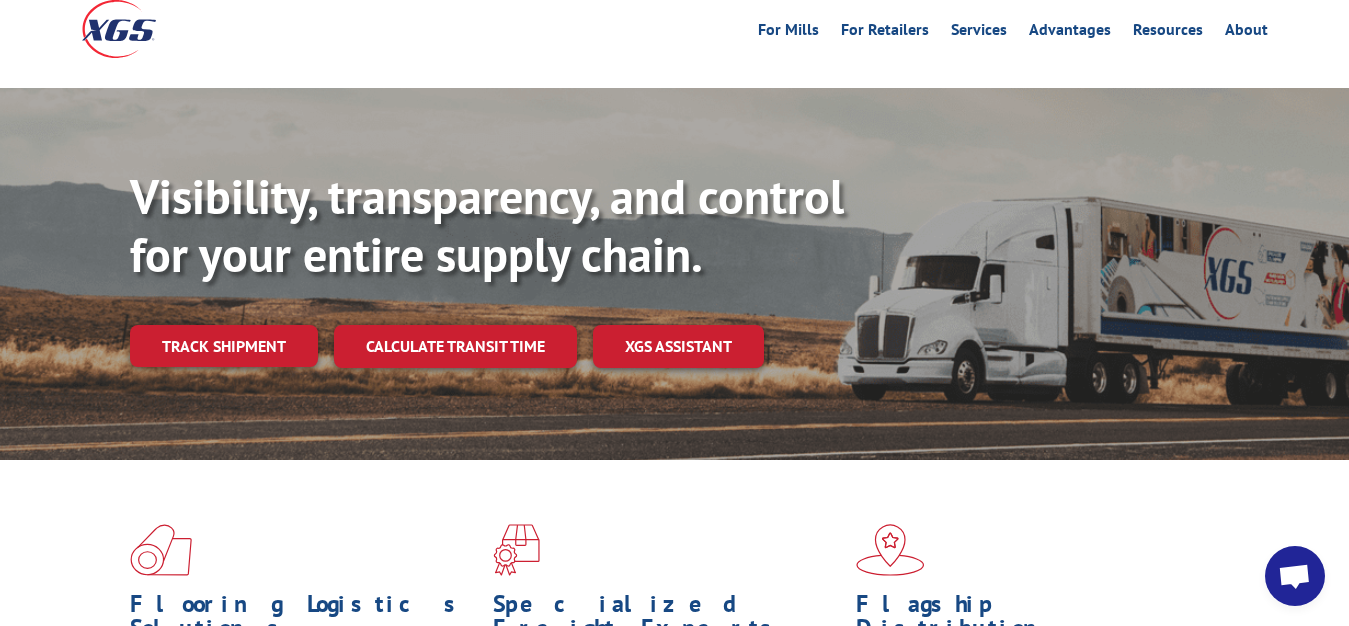 scroll, scrollTop: 0, scrollLeft: 0, axis: both 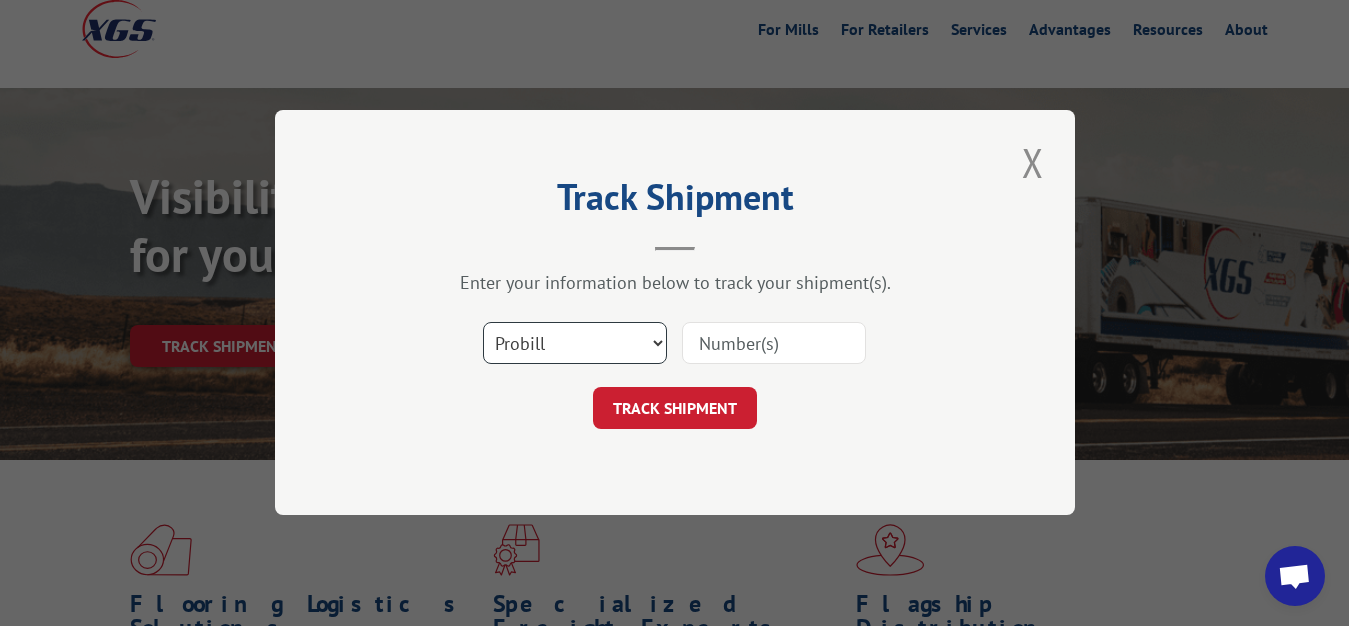 click on "Select category... Probill BOL PO" at bounding box center [575, 344] 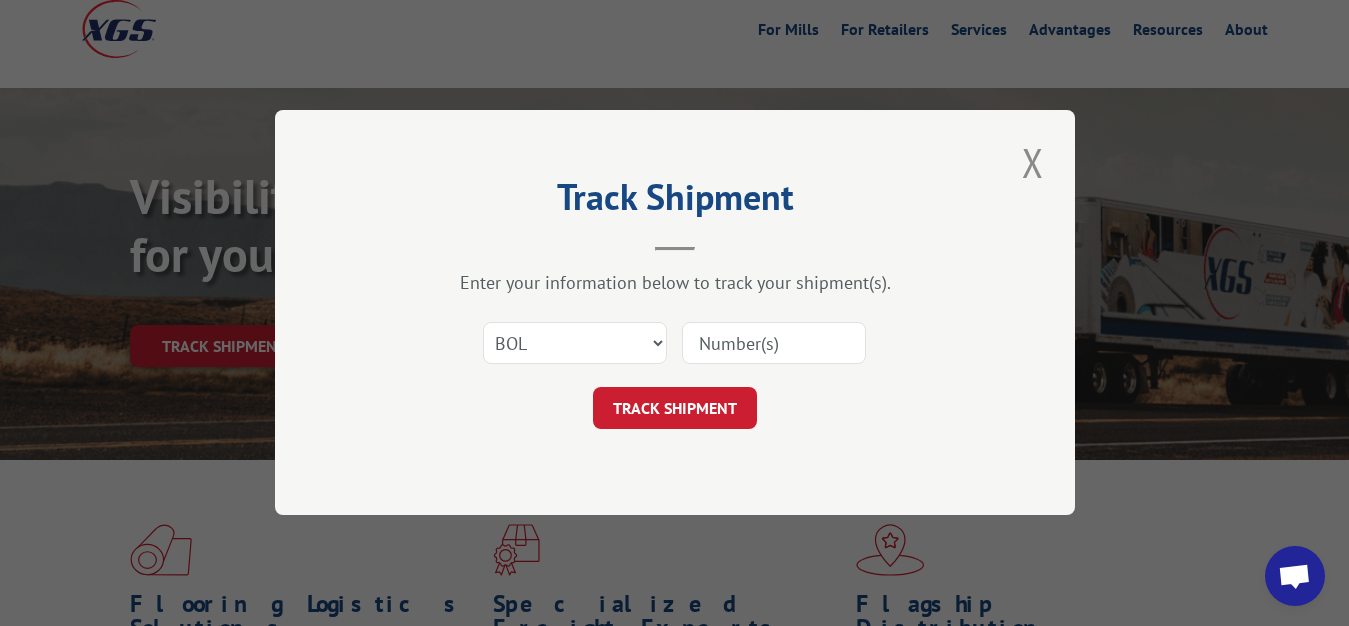 click at bounding box center (774, 344) 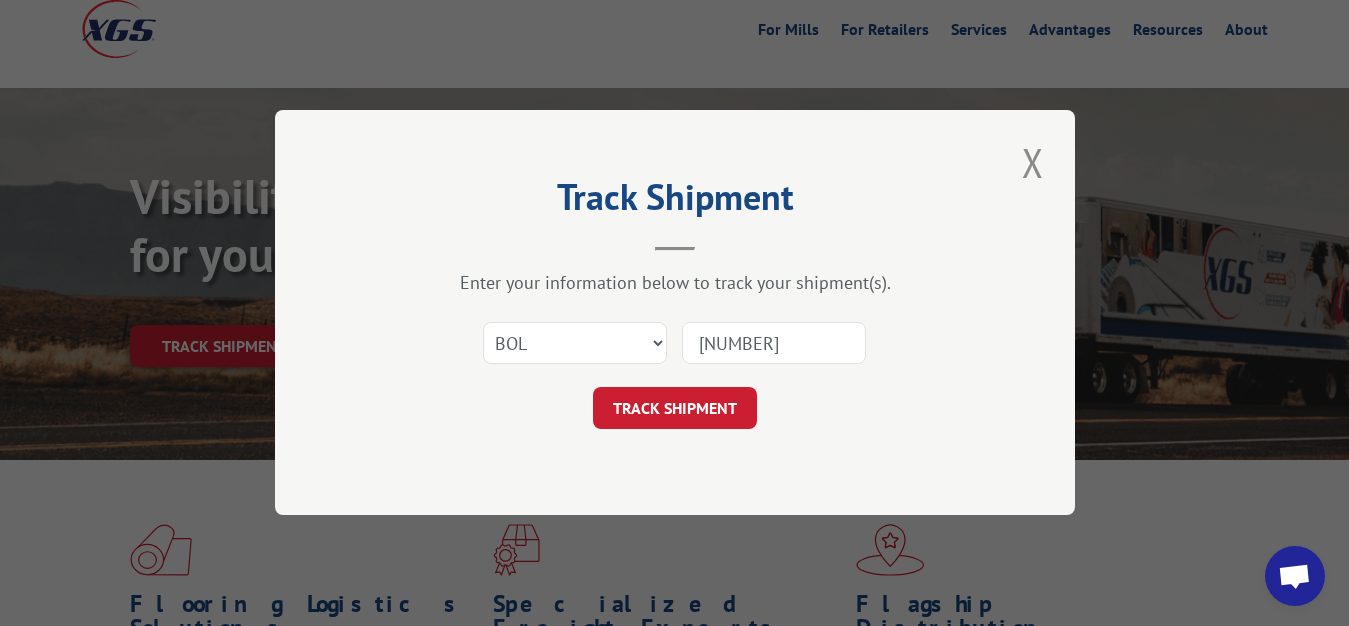 type on "[NUMBER]" 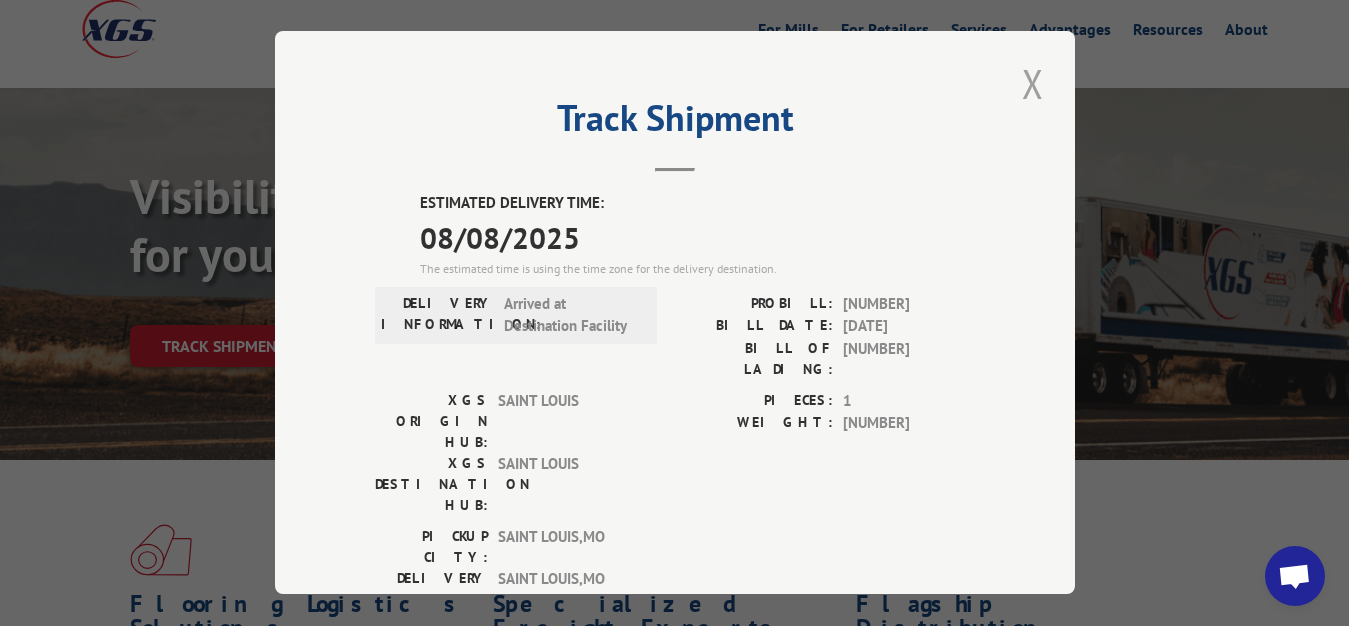 click at bounding box center [1033, 83] 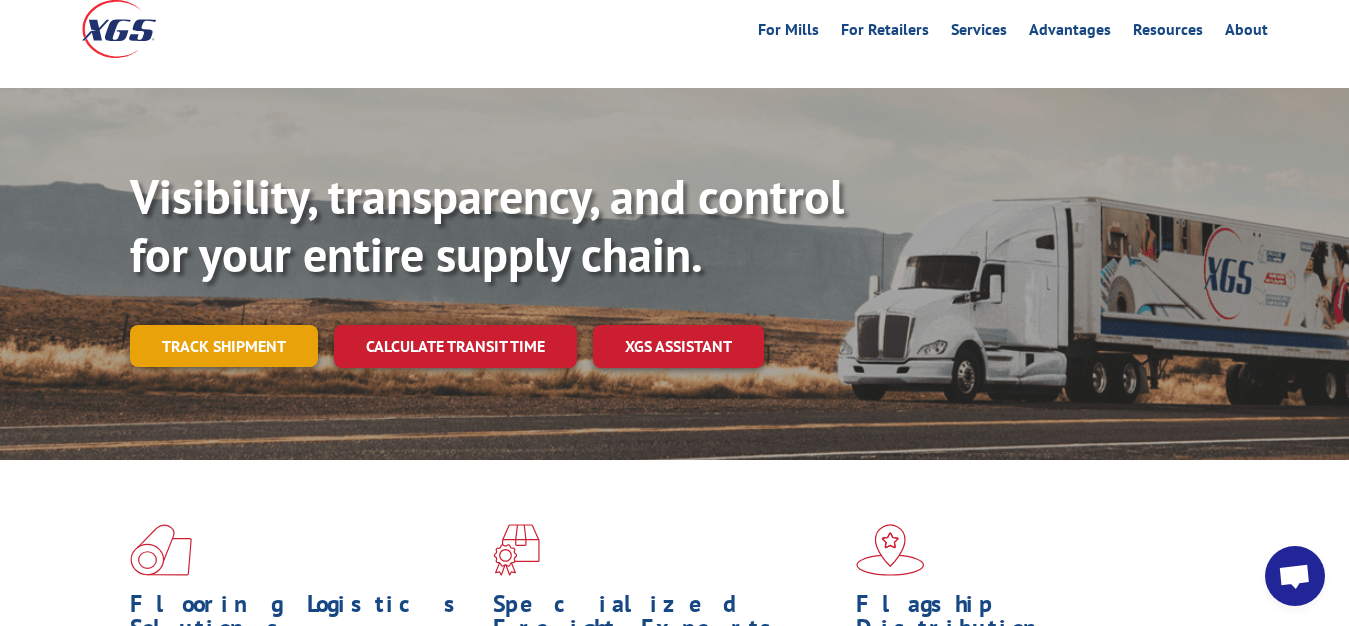 click on "Track shipment" at bounding box center (224, 346) 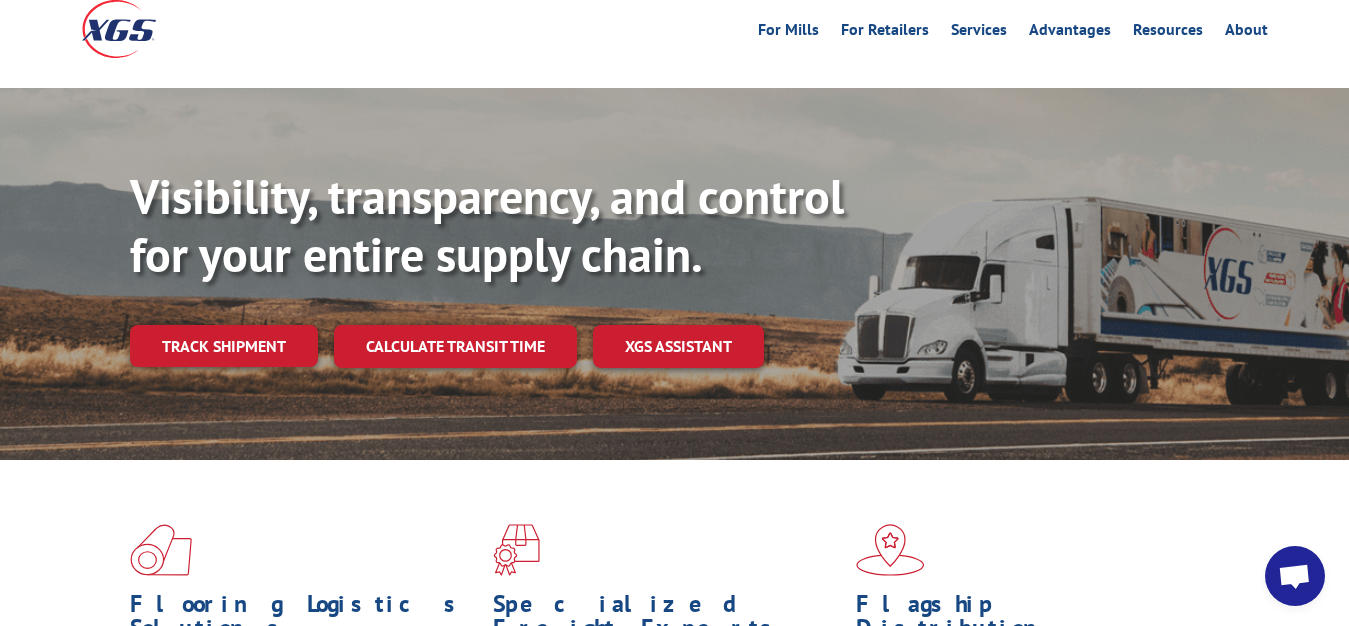 scroll, scrollTop: 0, scrollLeft: 0, axis: both 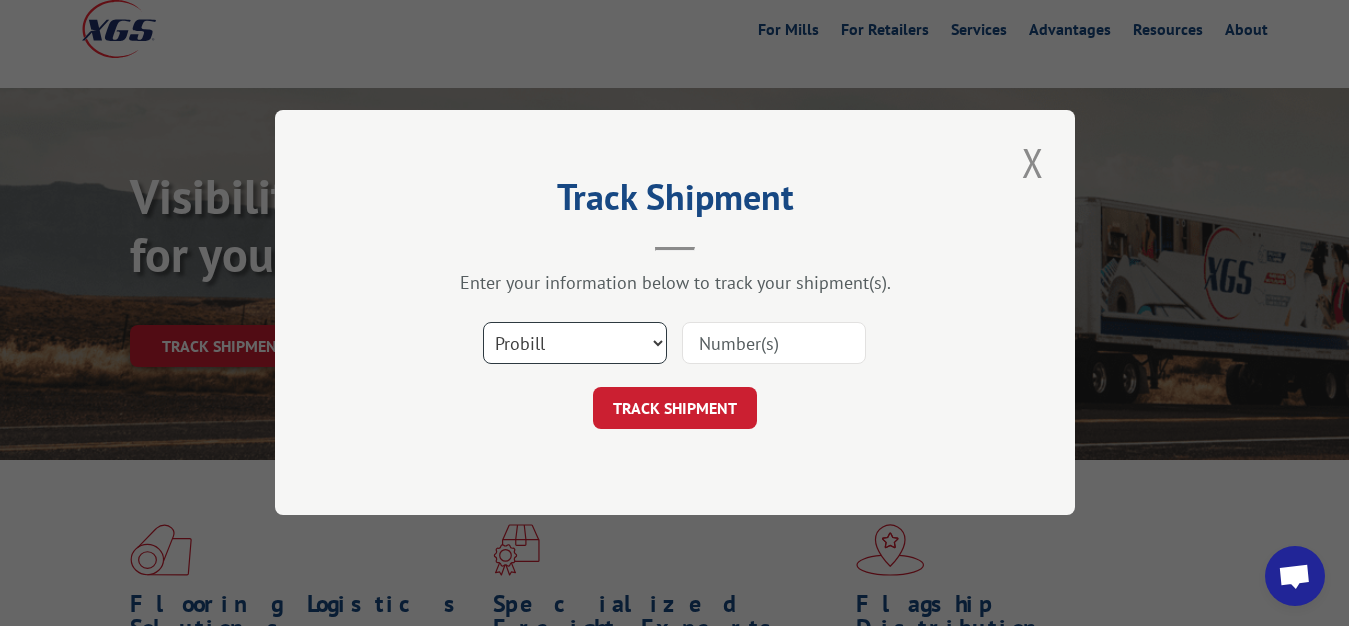click on "Select category... Probill BOL PO" at bounding box center [575, 344] 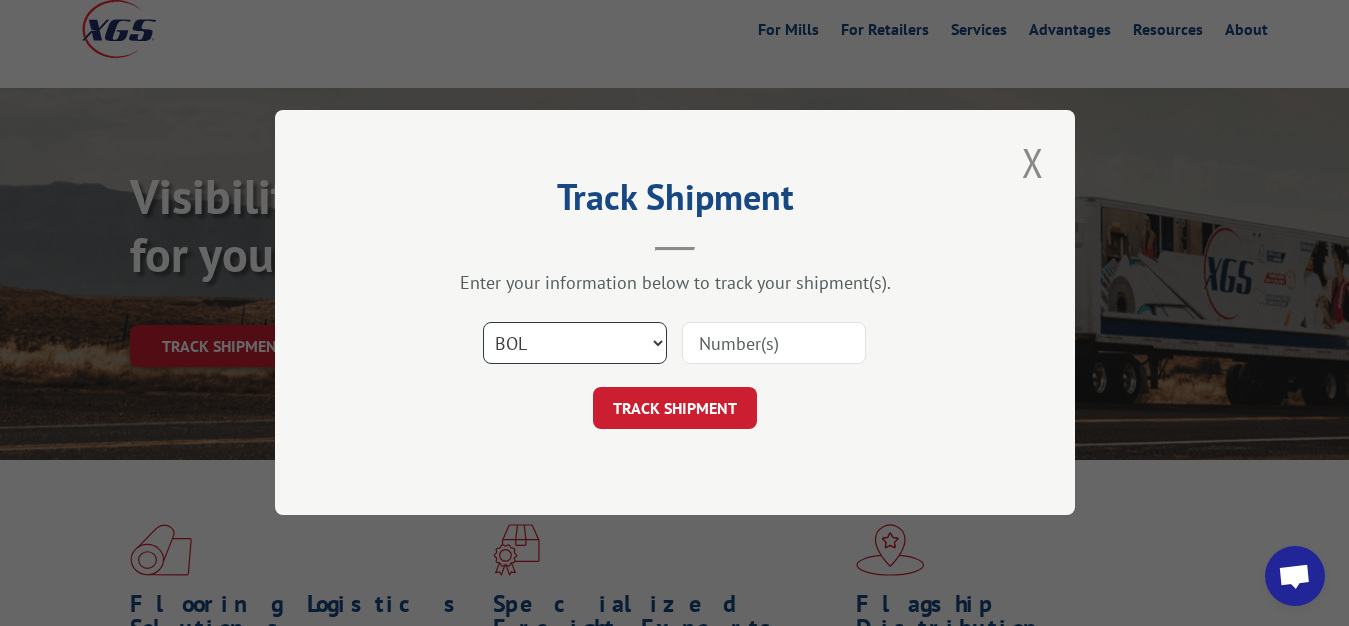 click on "BOL" at bounding box center [0, 0] 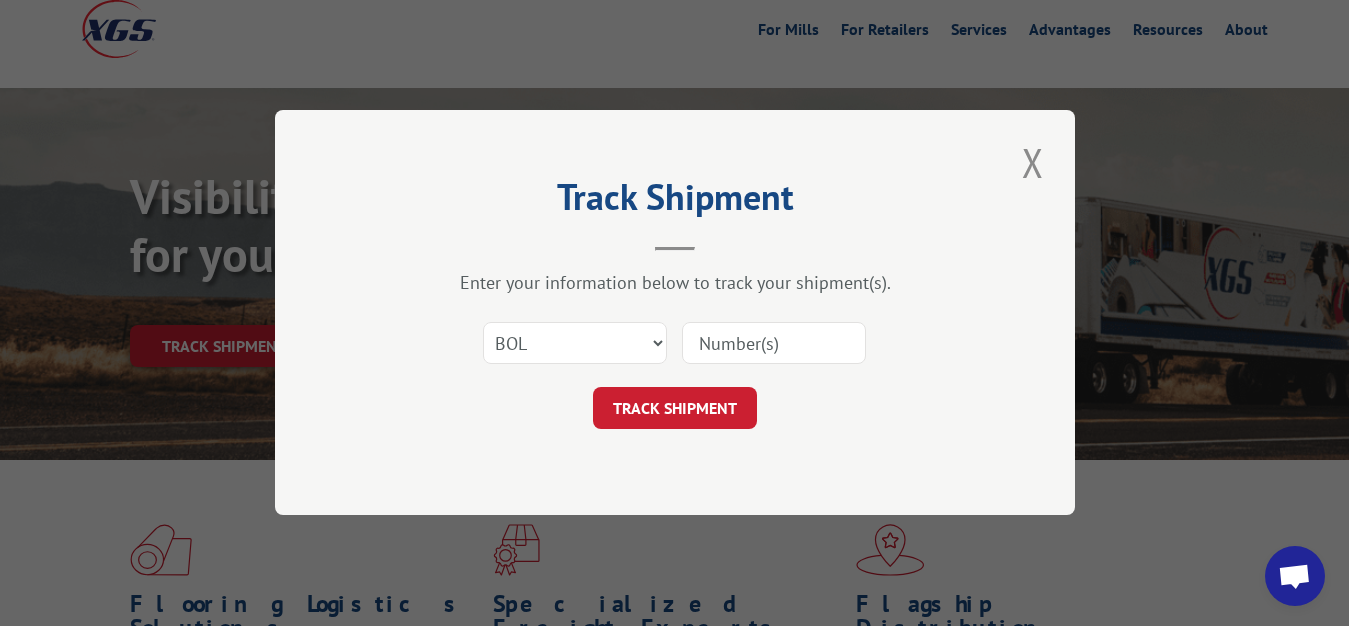 click at bounding box center [774, 344] 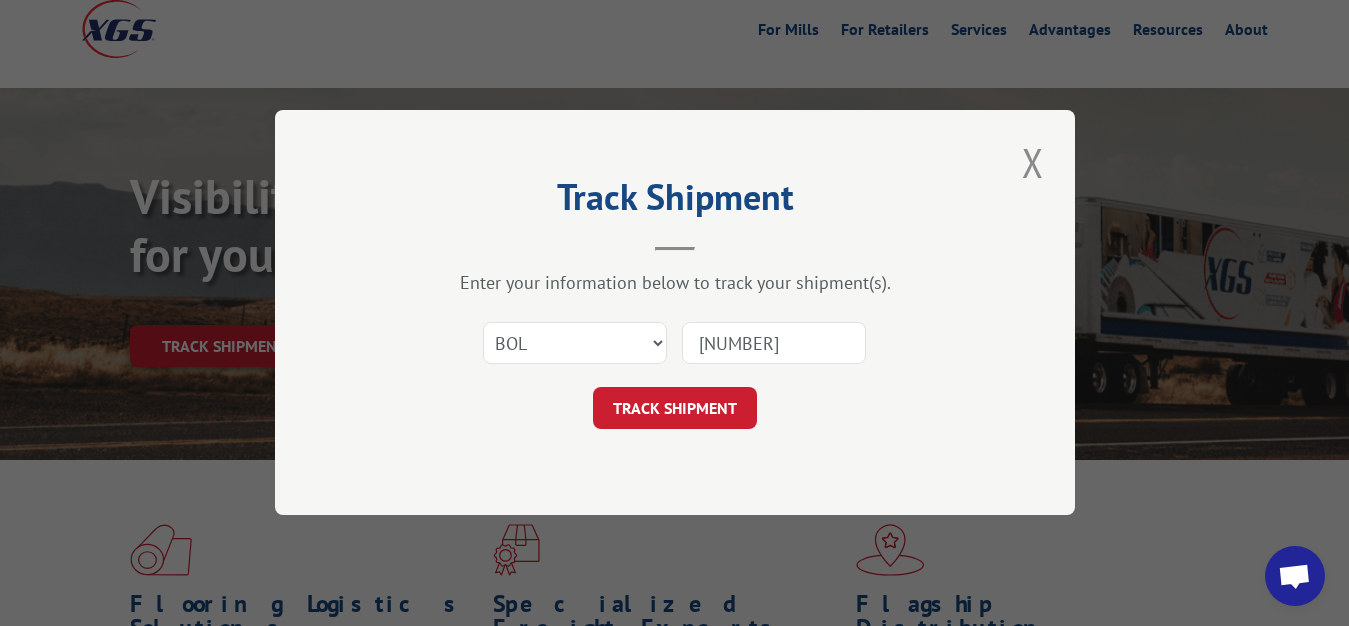 type on "[NUMBER]" 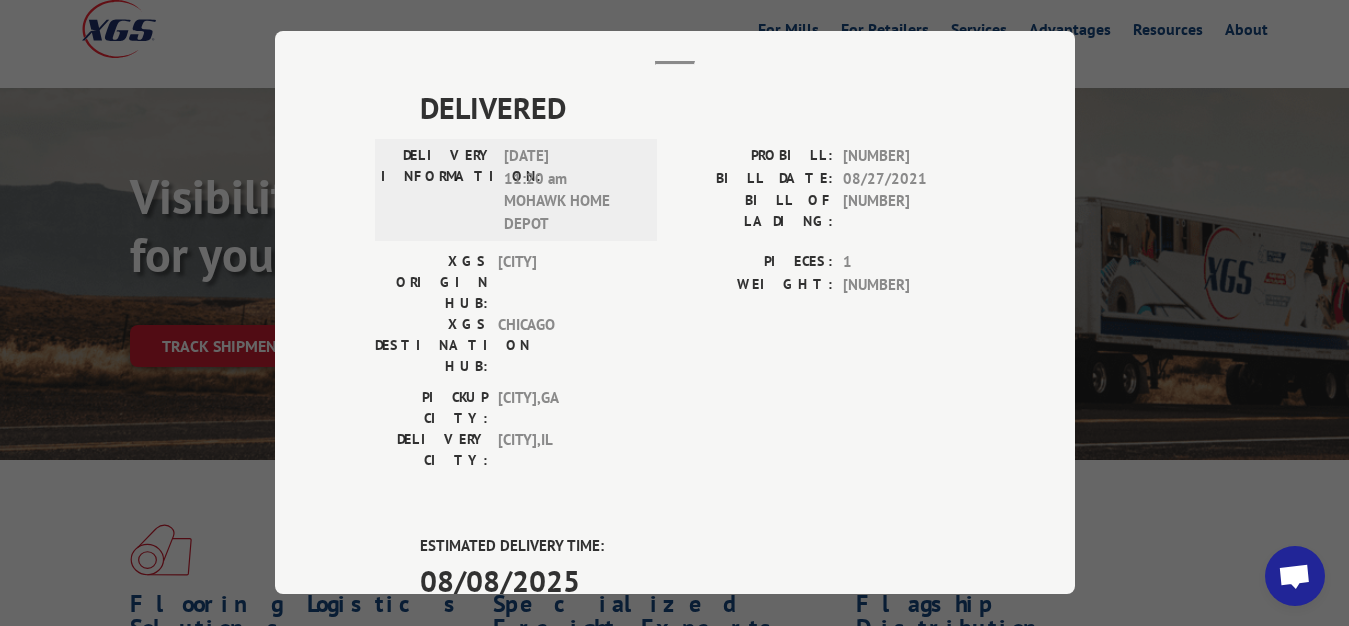 scroll, scrollTop: 0, scrollLeft: 0, axis: both 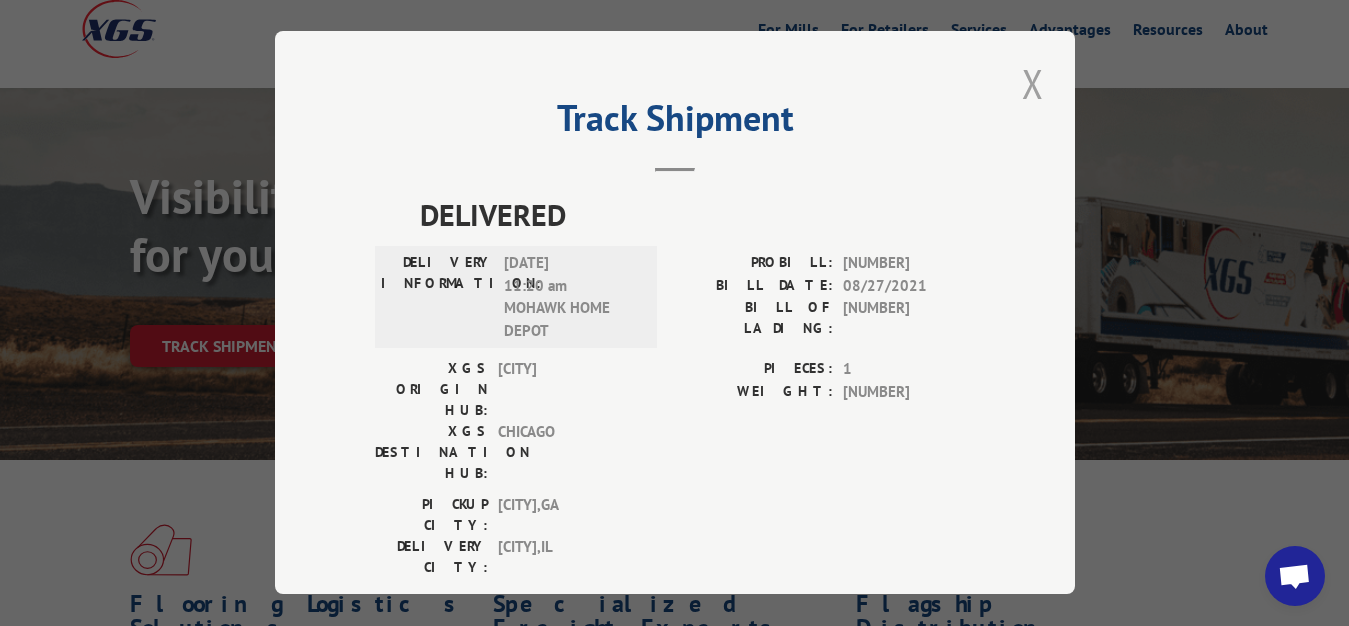 click at bounding box center (1033, 83) 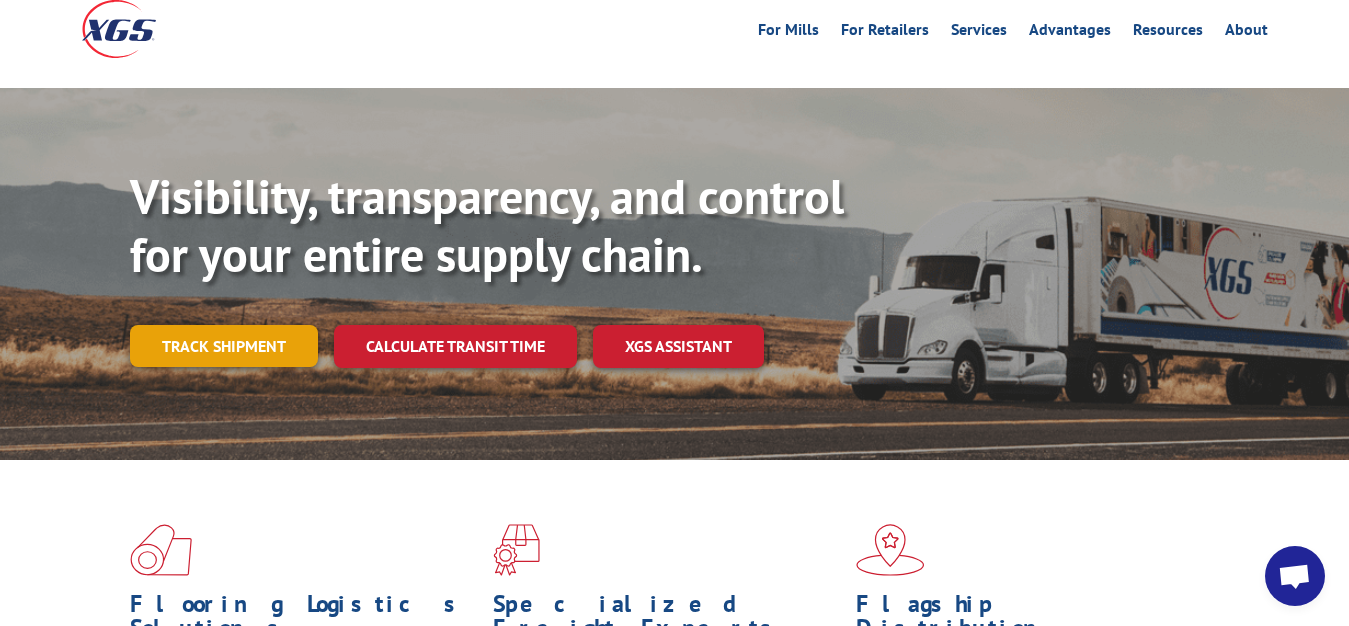 click on "Track shipment" at bounding box center (224, 346) 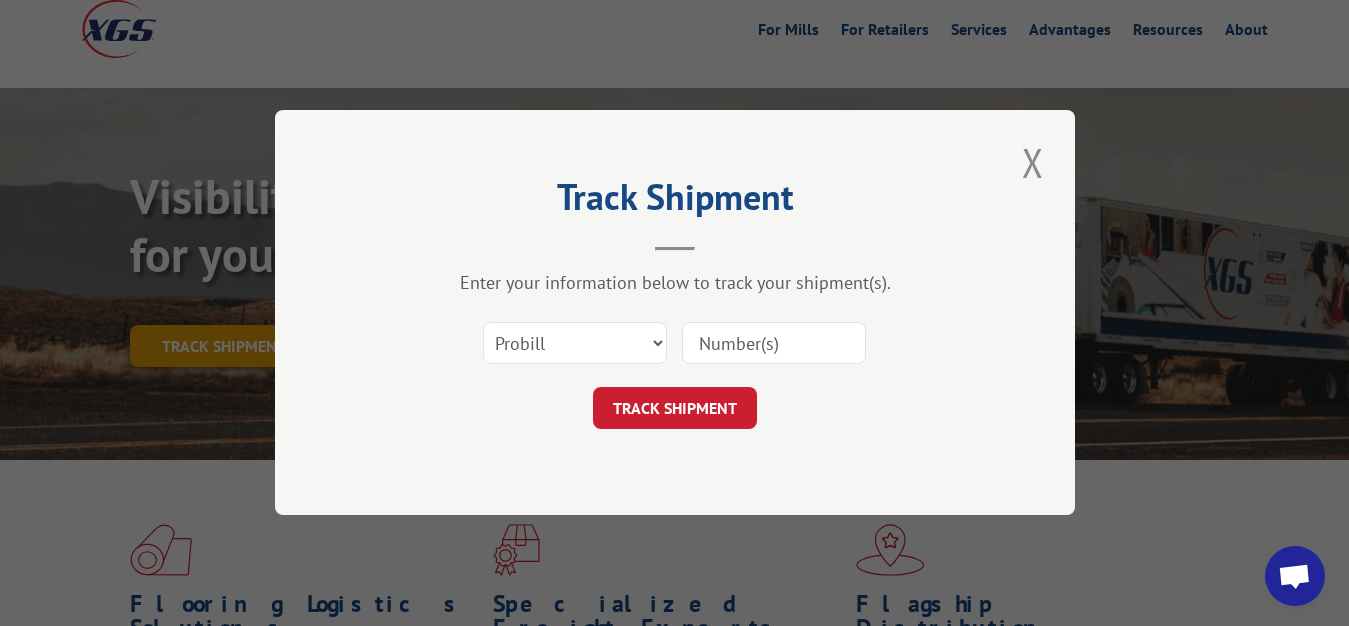 scroll, scrollTop: 0, scrollLeft: 0, axis: both 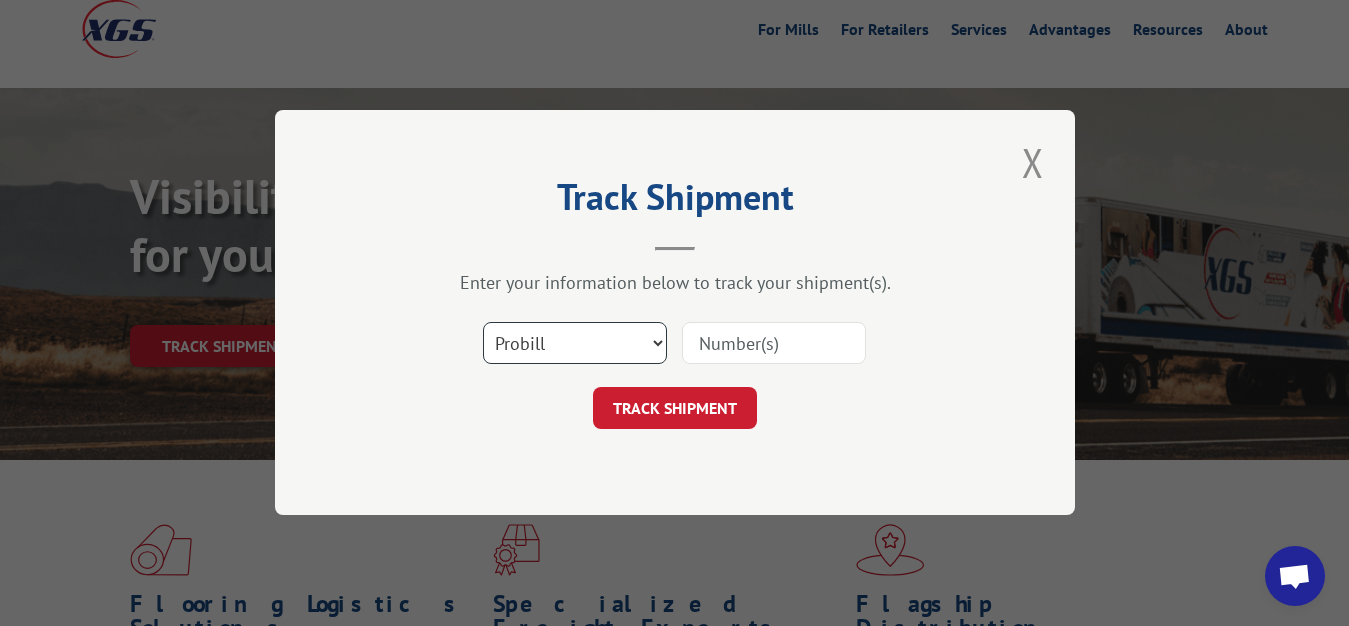 click on "Select category... Probill BOL PO" at bounding box center [575, 344] 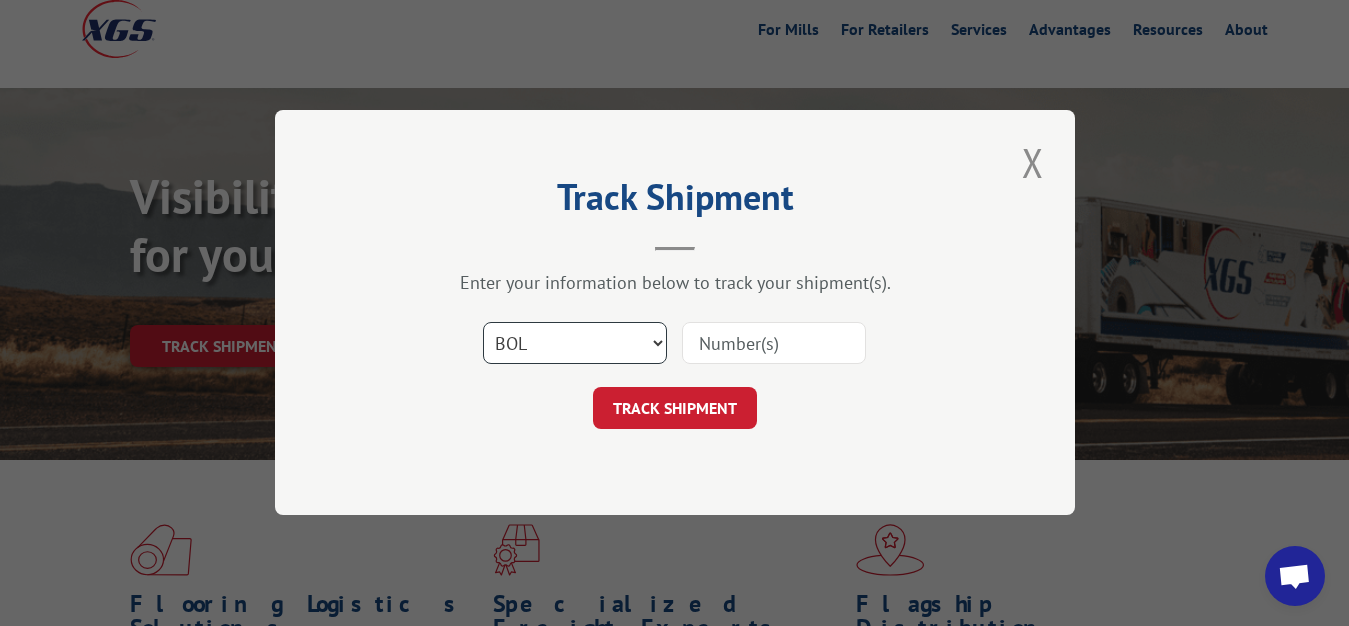 click on "BOL" at bounding box center [0, 0] 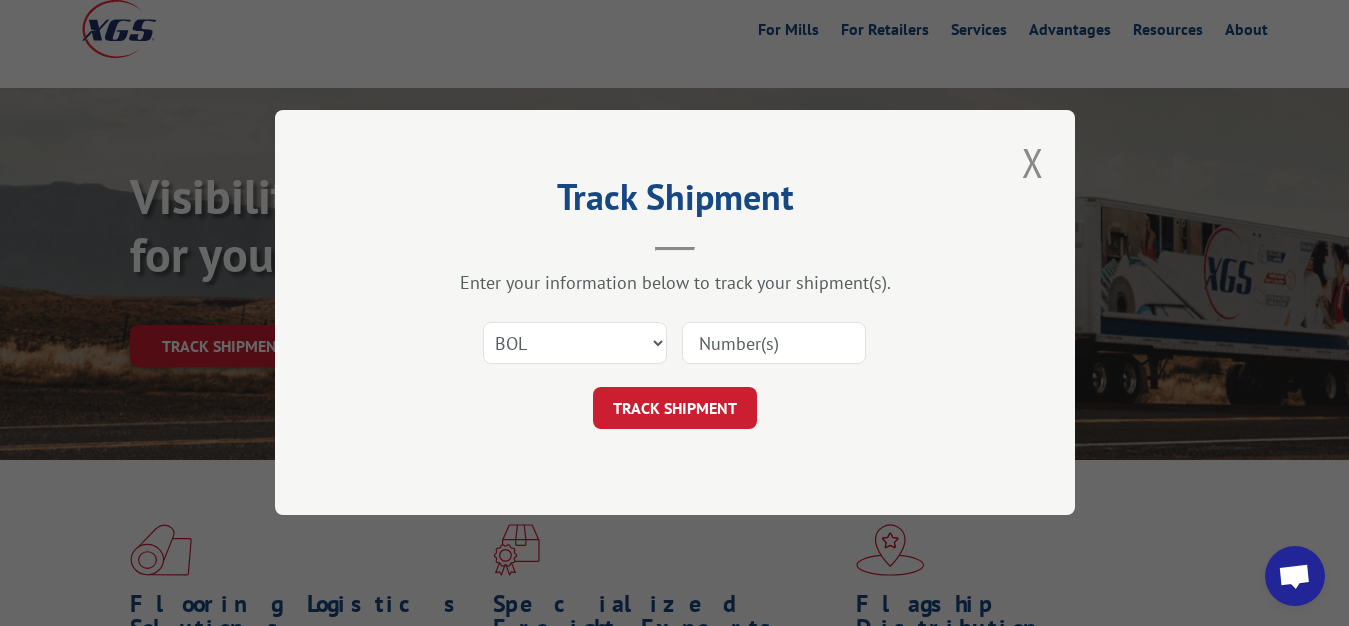 drag, startPoint x: 753, startPoint y: 356, endPoint x: 763, endPoint y: 240, distance: 116.43024 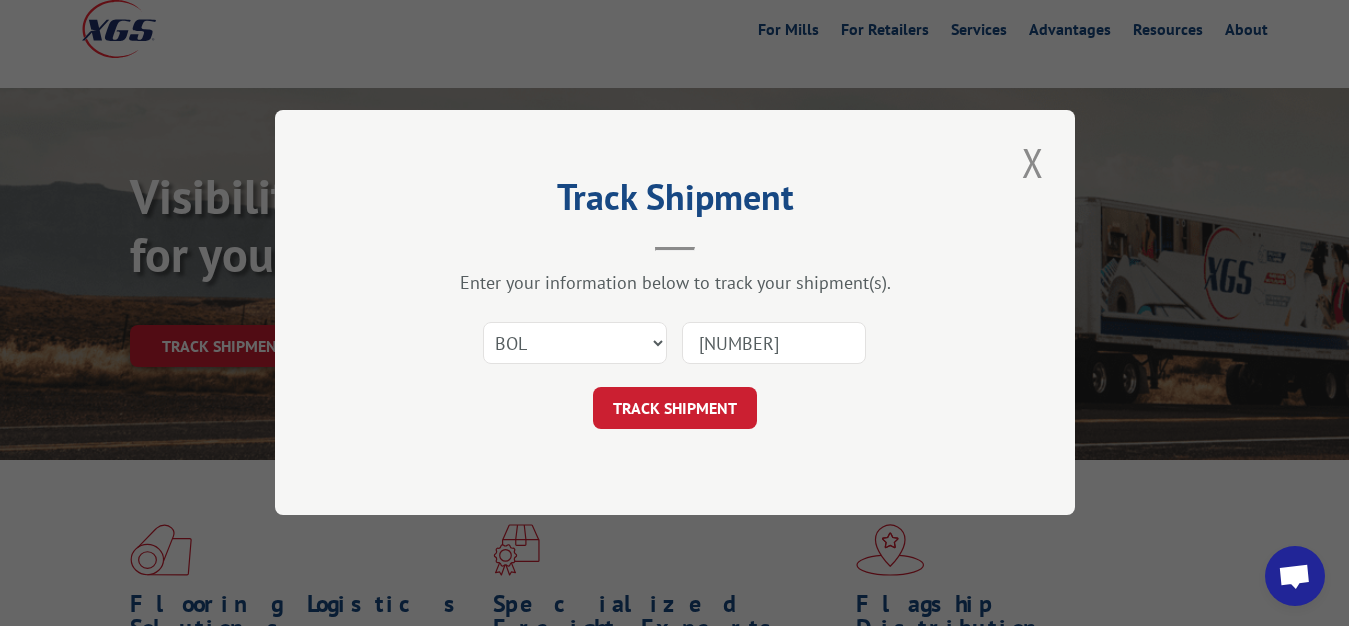 type on "[NUMBER]" 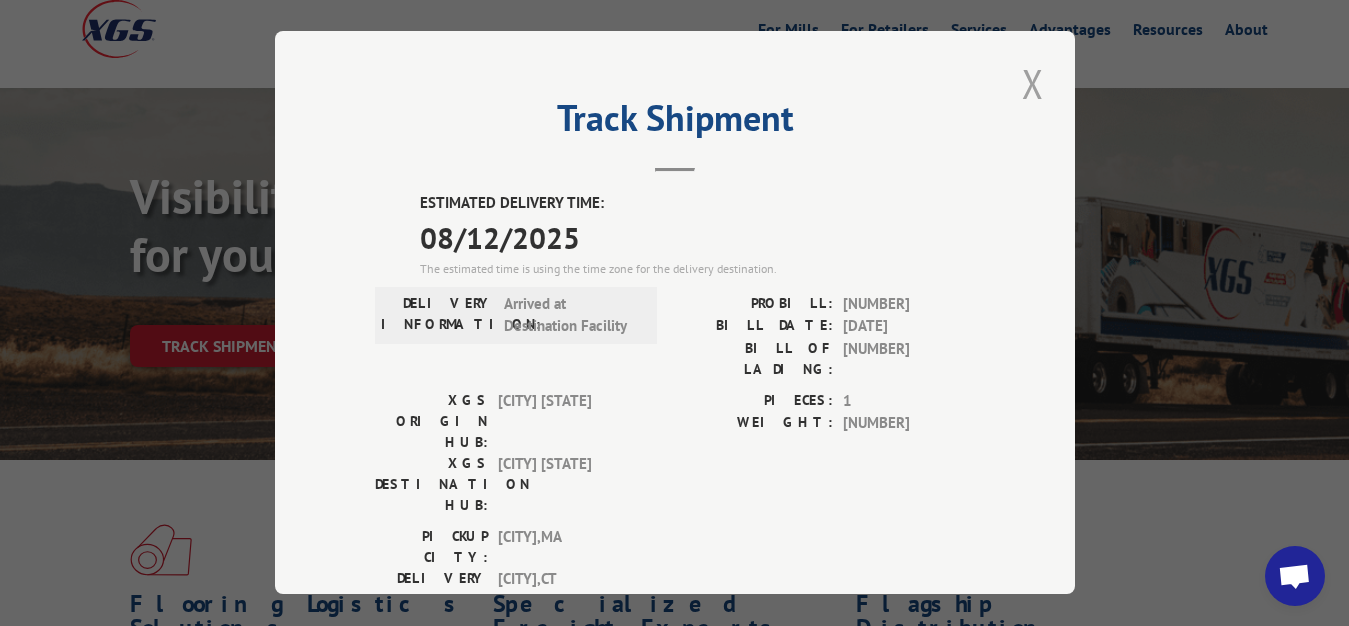 click at bounding box center (1033, 83) 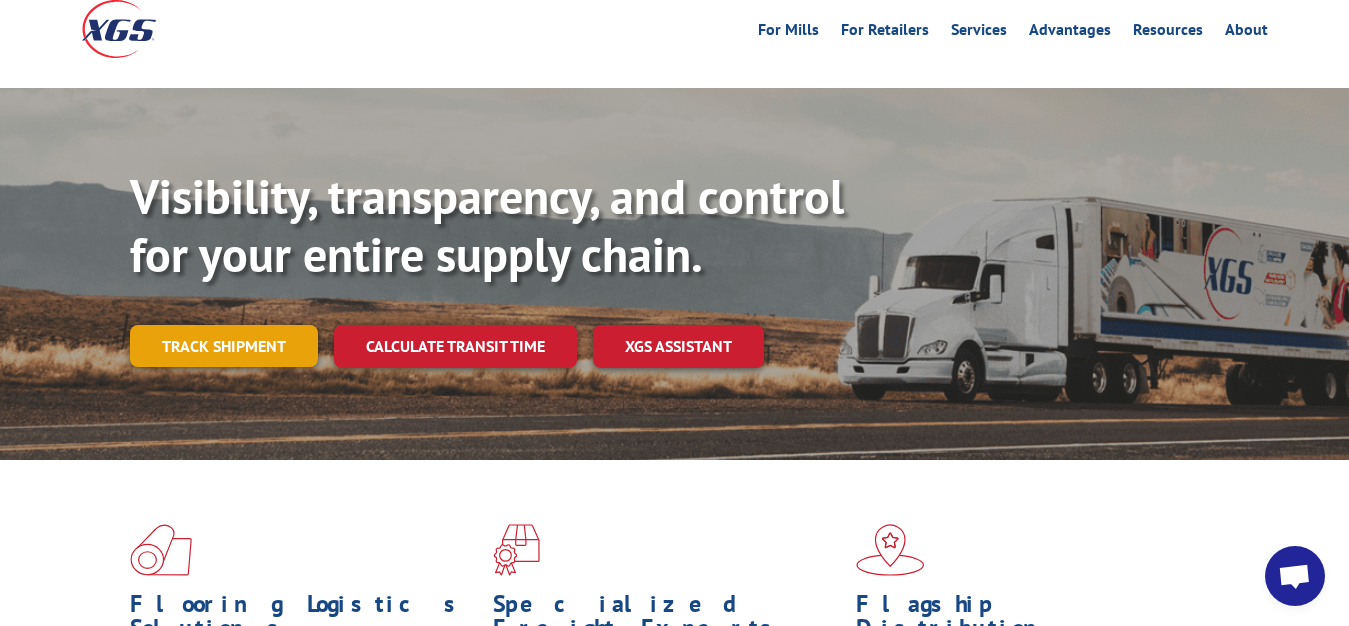 click on "Track shipment" at bounding box center (224, 346) 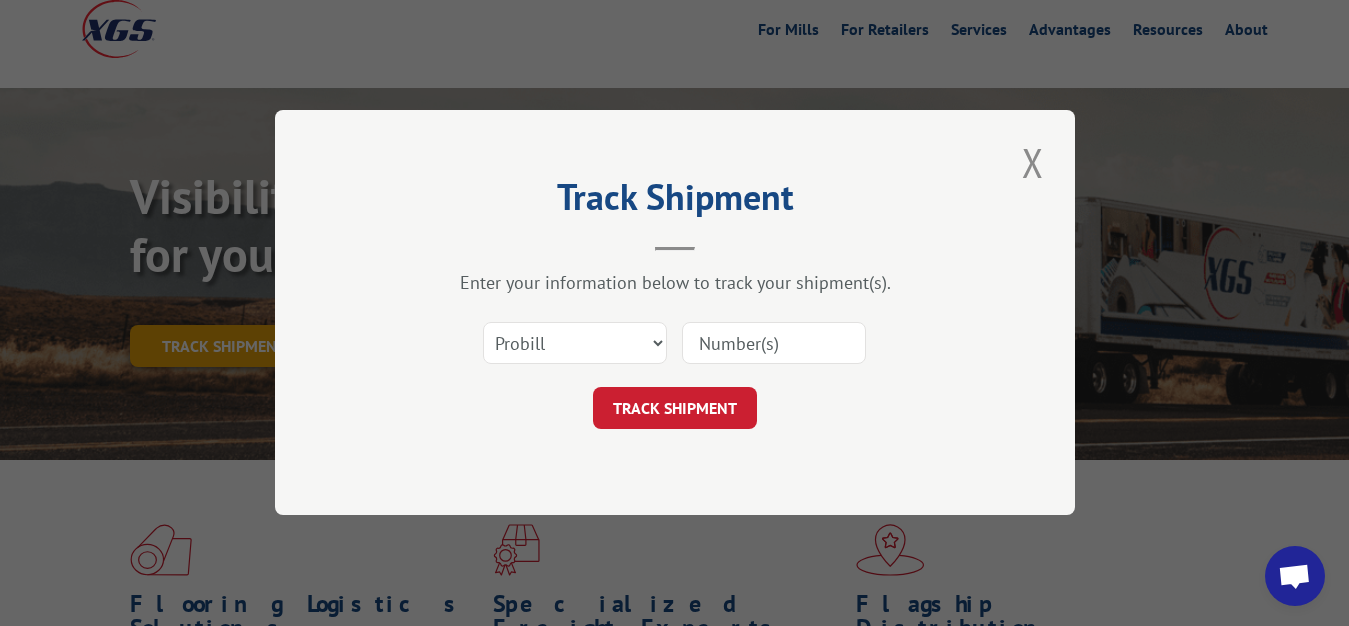 scroll, scrollTop: 0, scrollLeft: 0, axis: both 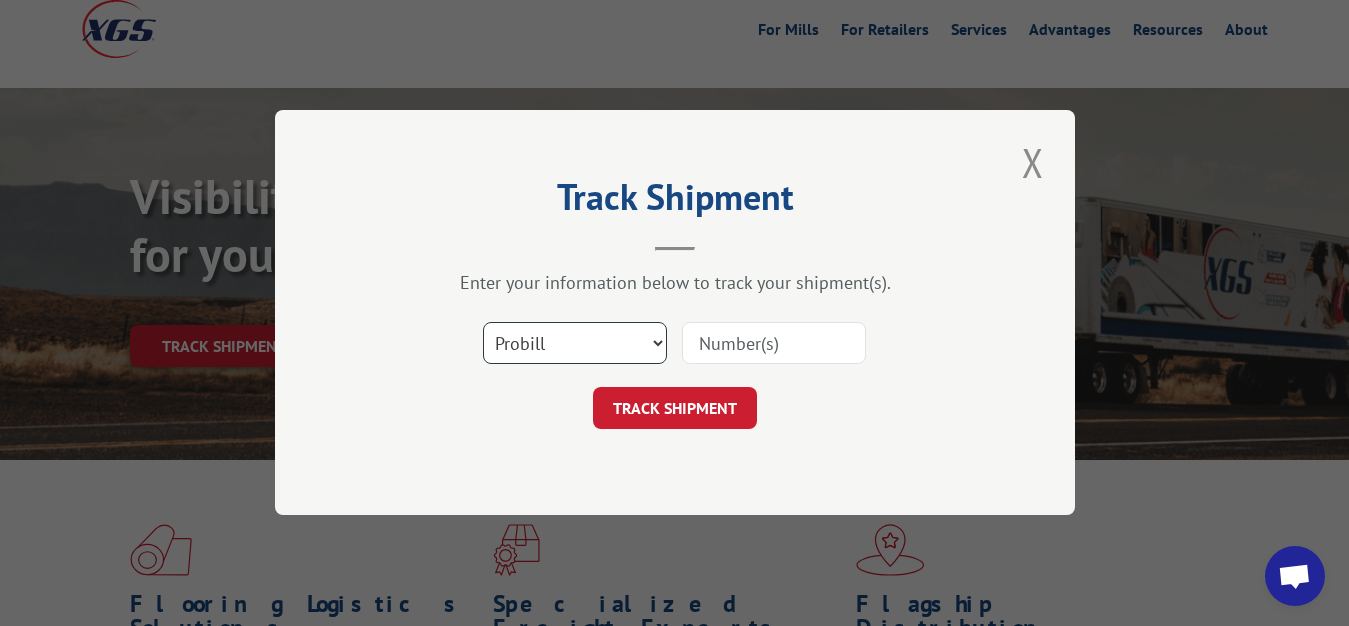 click on "Select category... Probill BOL PO" at bounding box center [575, 344] 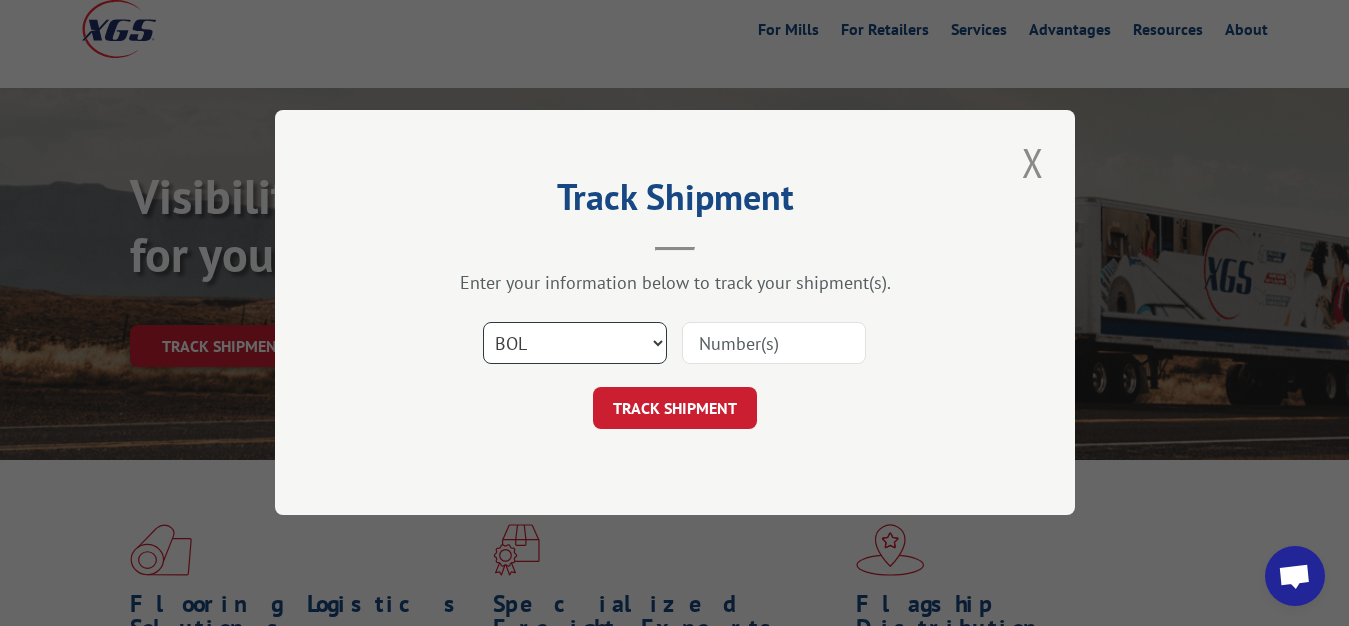 click on "BOL" at bounding box center [0, 0] 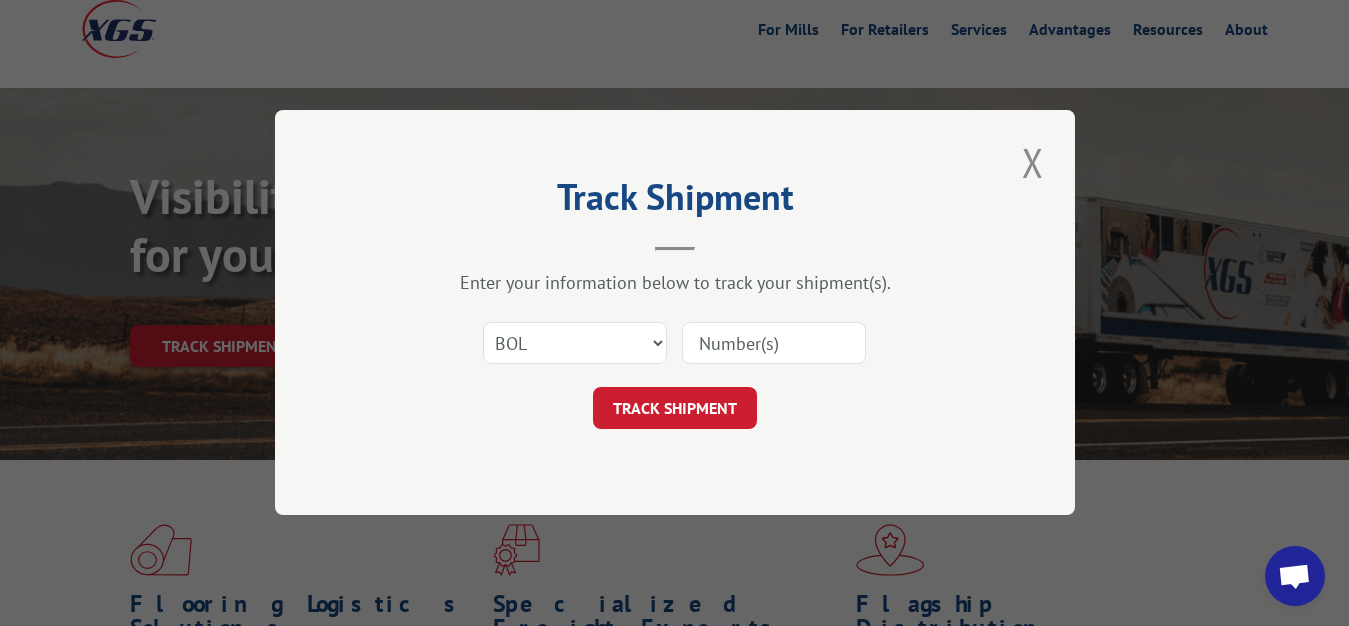 click at bounding box center (774, 344) 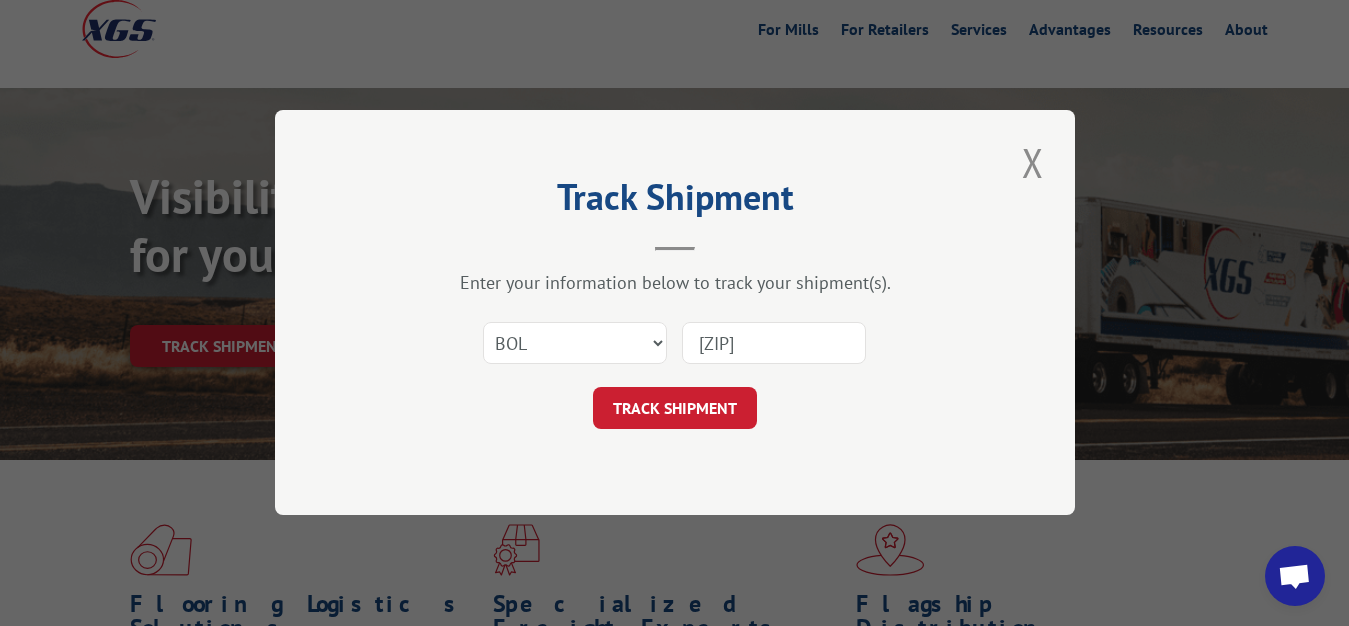 type on "[NUMBER]" 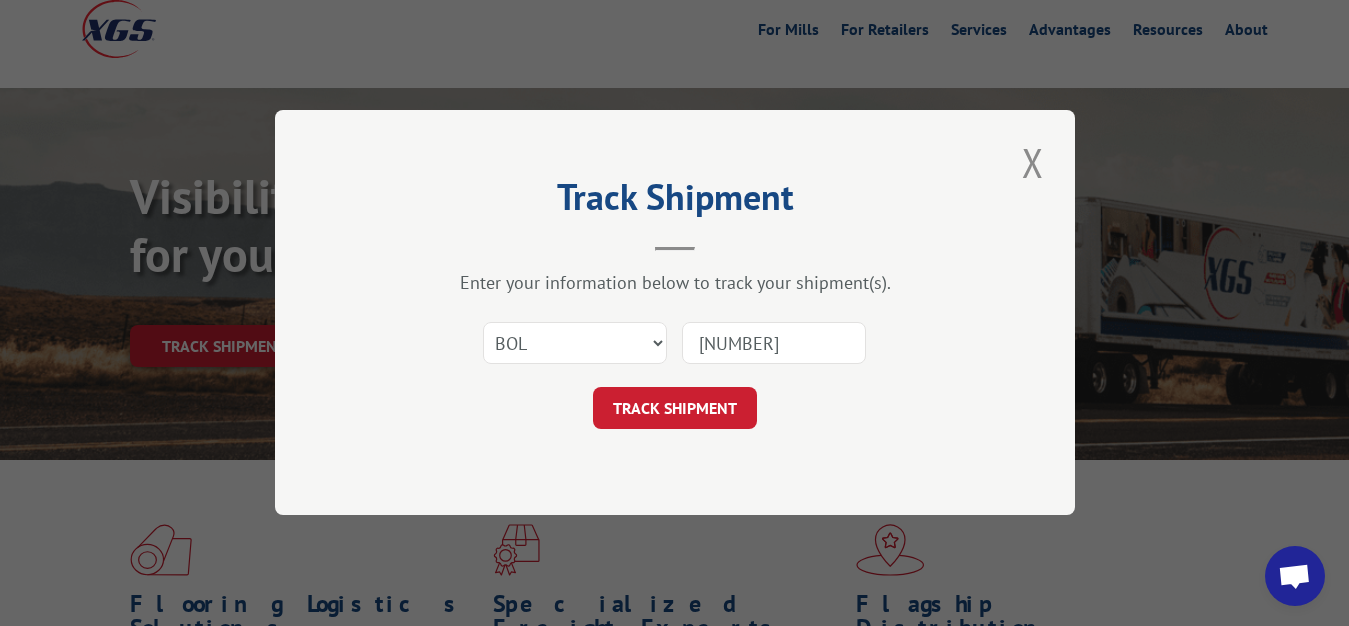 click on "TRACK SHIPMENT" at bounding box center (675, 409) 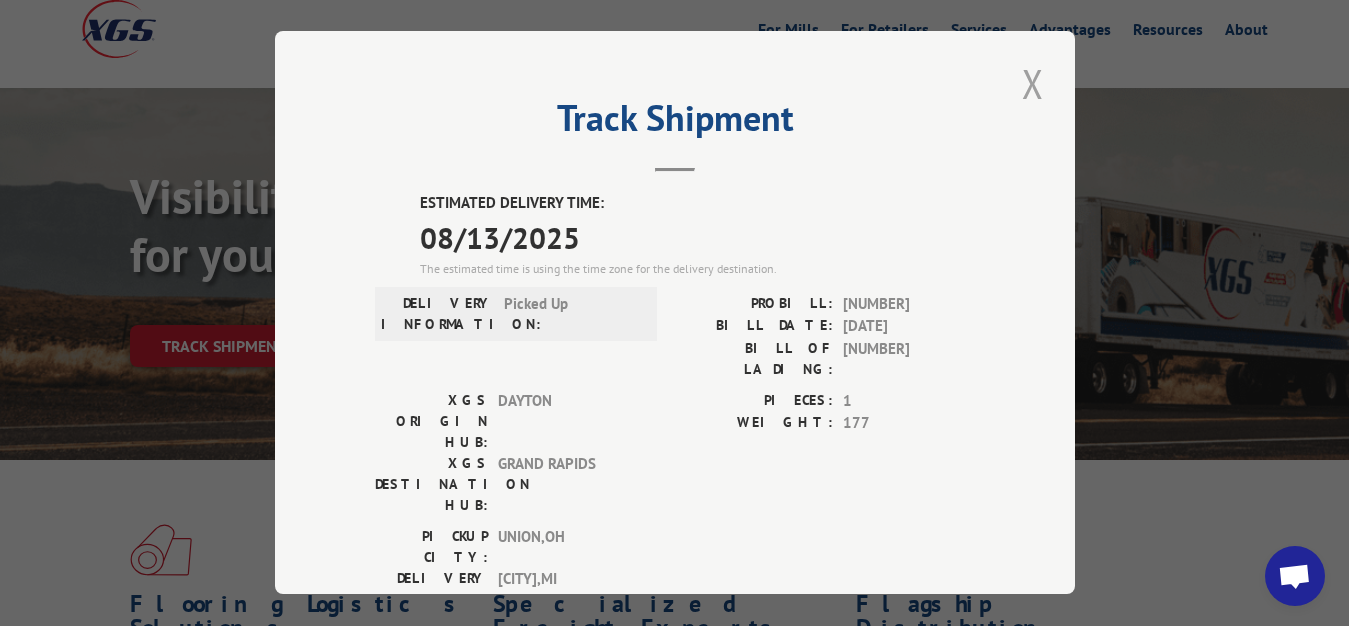click at bounding box center (1033, 83) 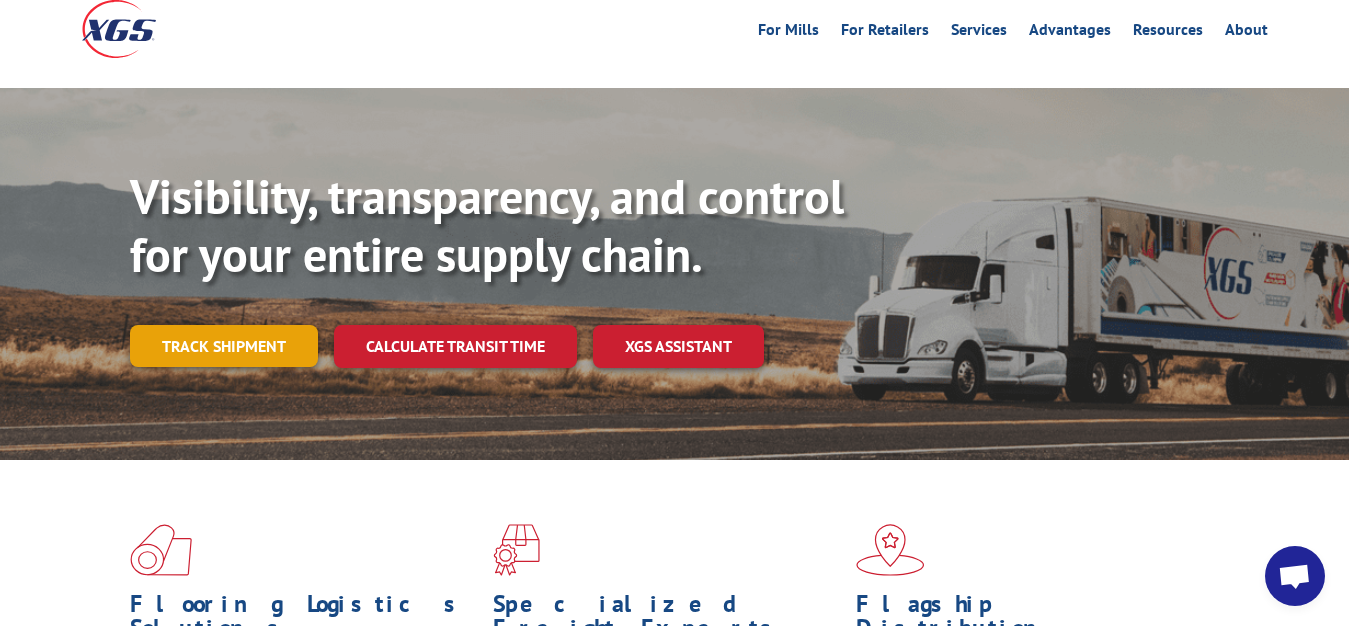 click on "Track shipment" at bounding box center (224, 346) 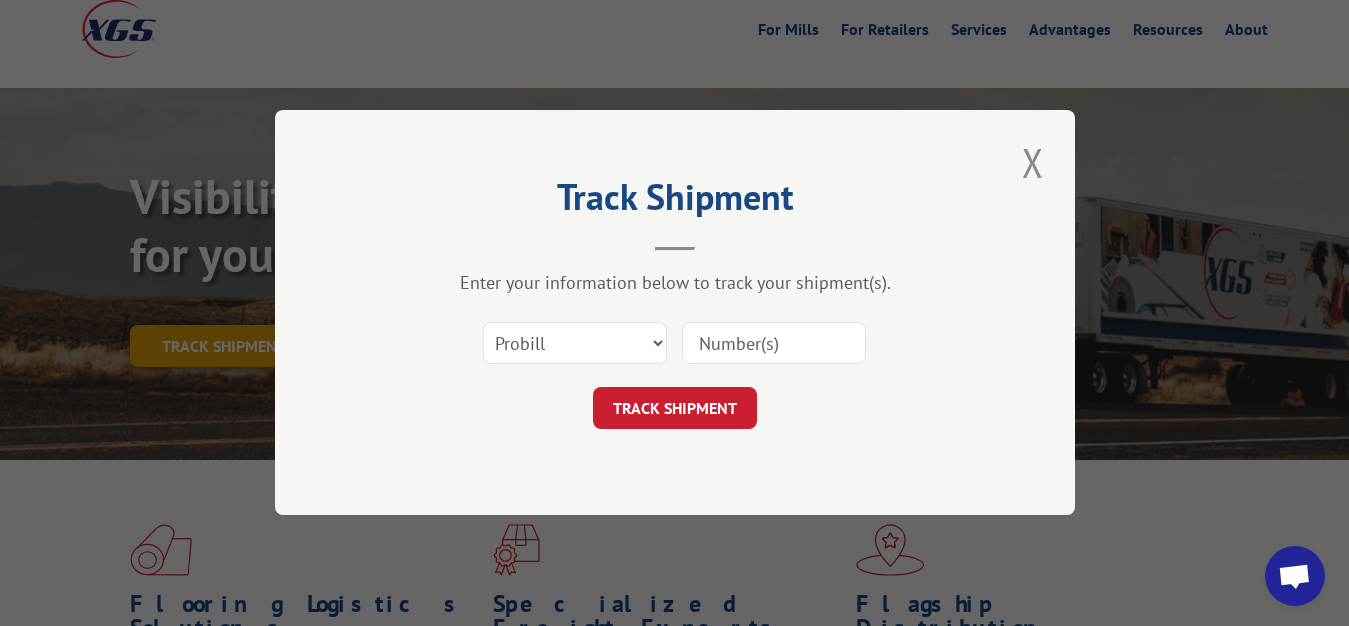 scroll, scrollTop: 0, scrollLeft: 0, axis: both 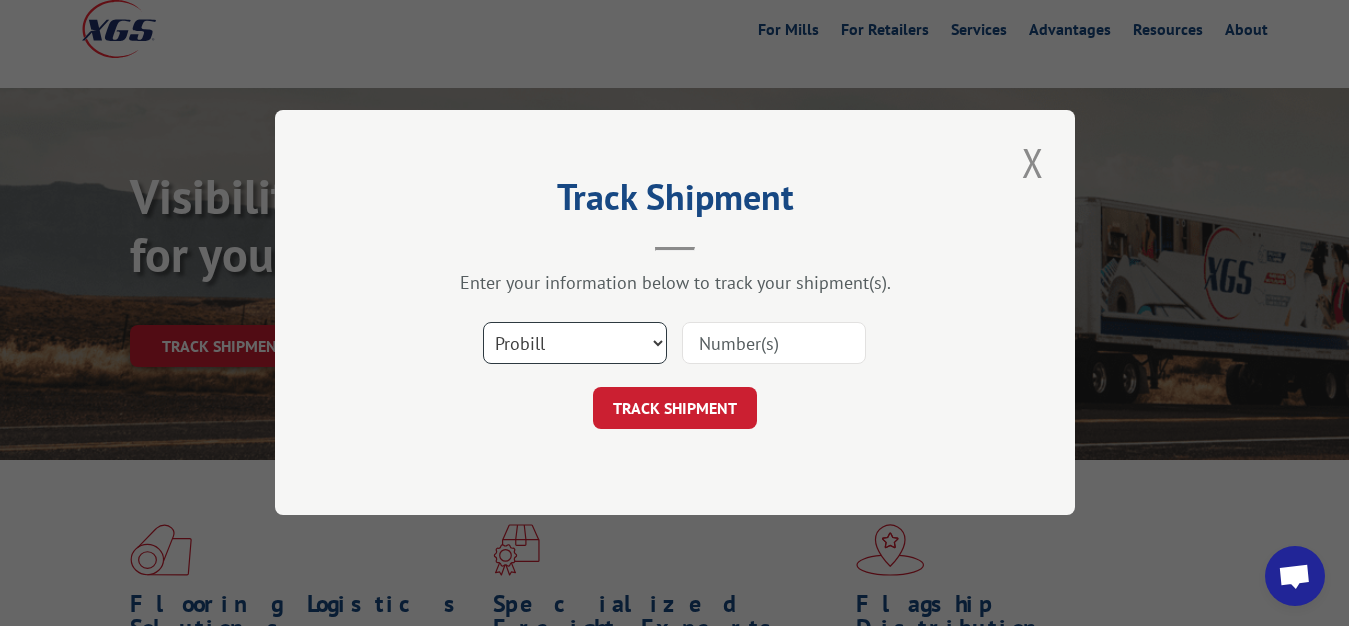click on "Select category... Probill BOL PO" at bounding box center (575, 344) 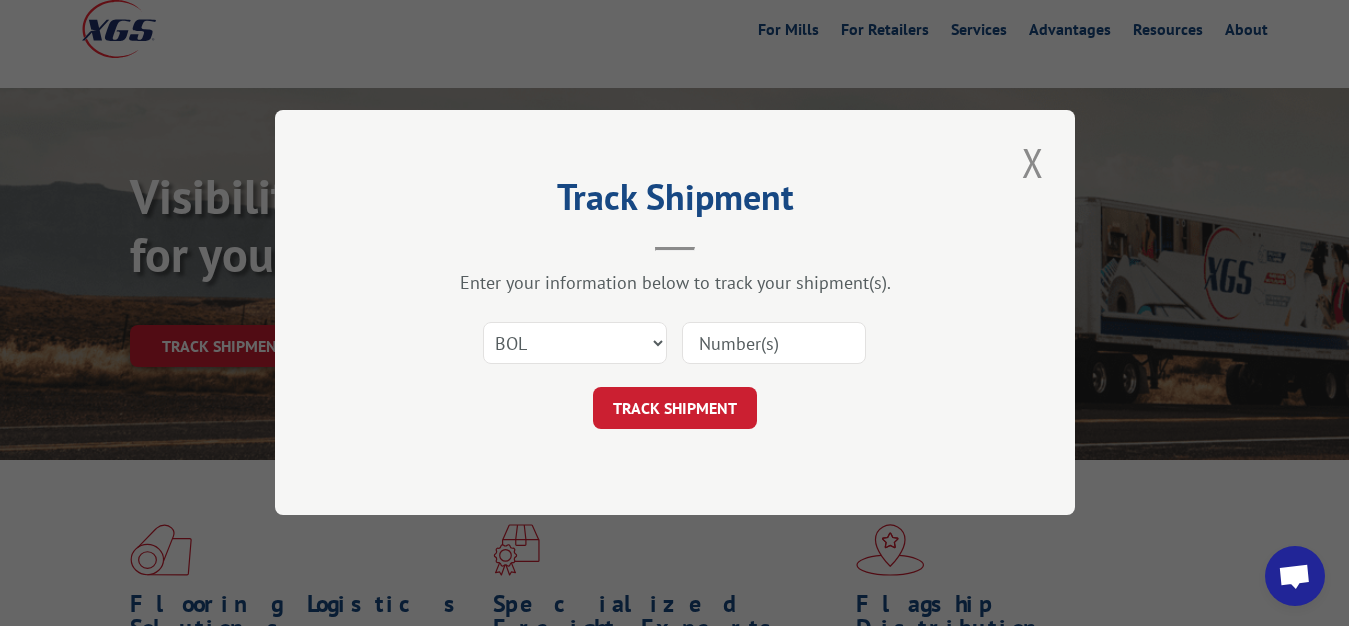 click at bounding box center (774, 344) 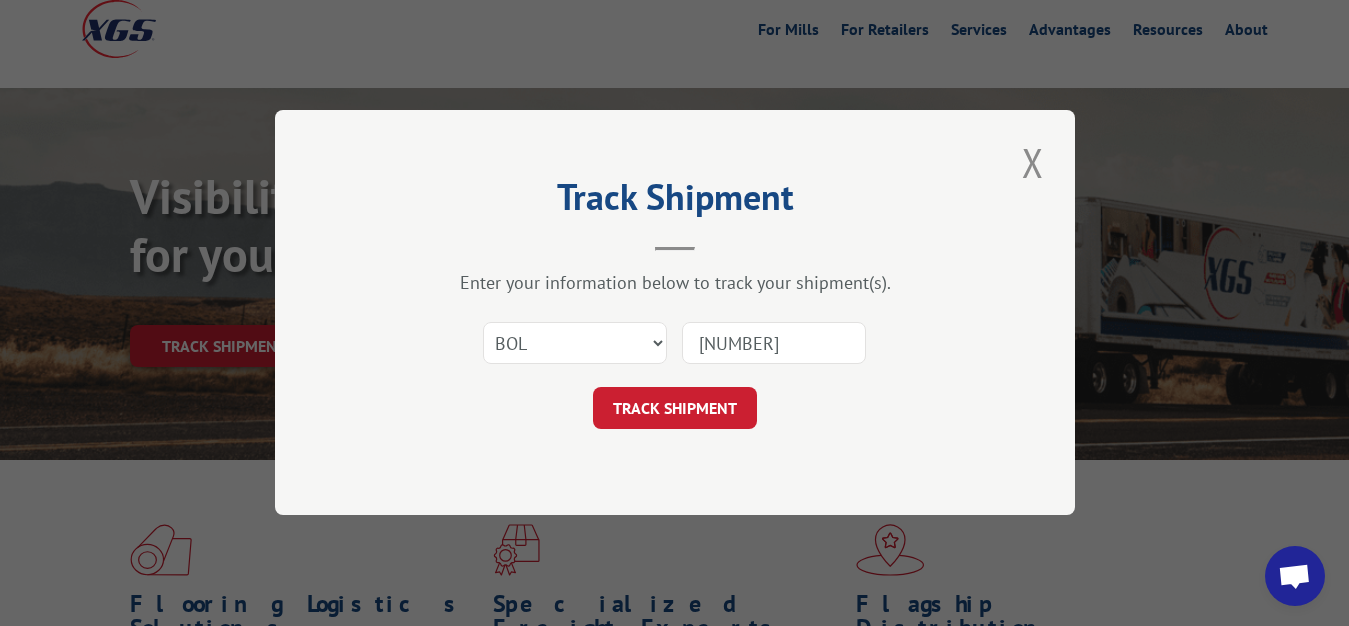 type on "[NUMBER]" 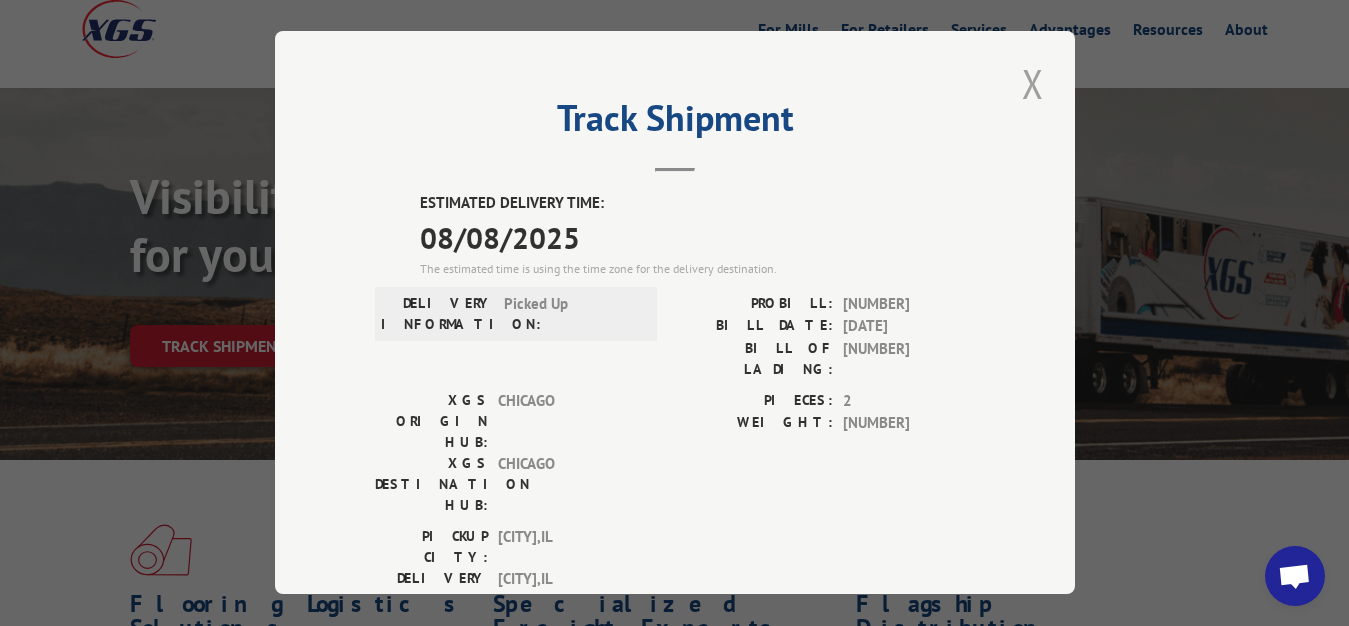 click at bounding box center (1033, 83) 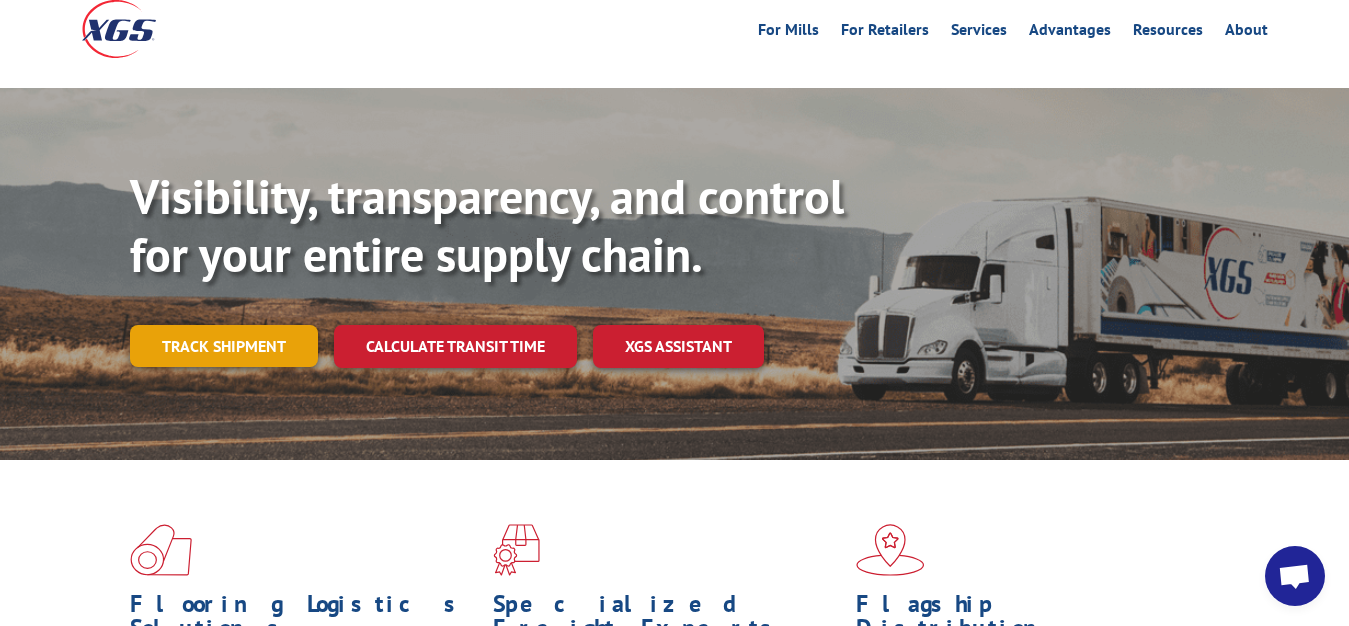 drag, startPoint x: 231, startPoint y: 291, endPoint x: 312, endPoint y: 335, distance: 92.17918 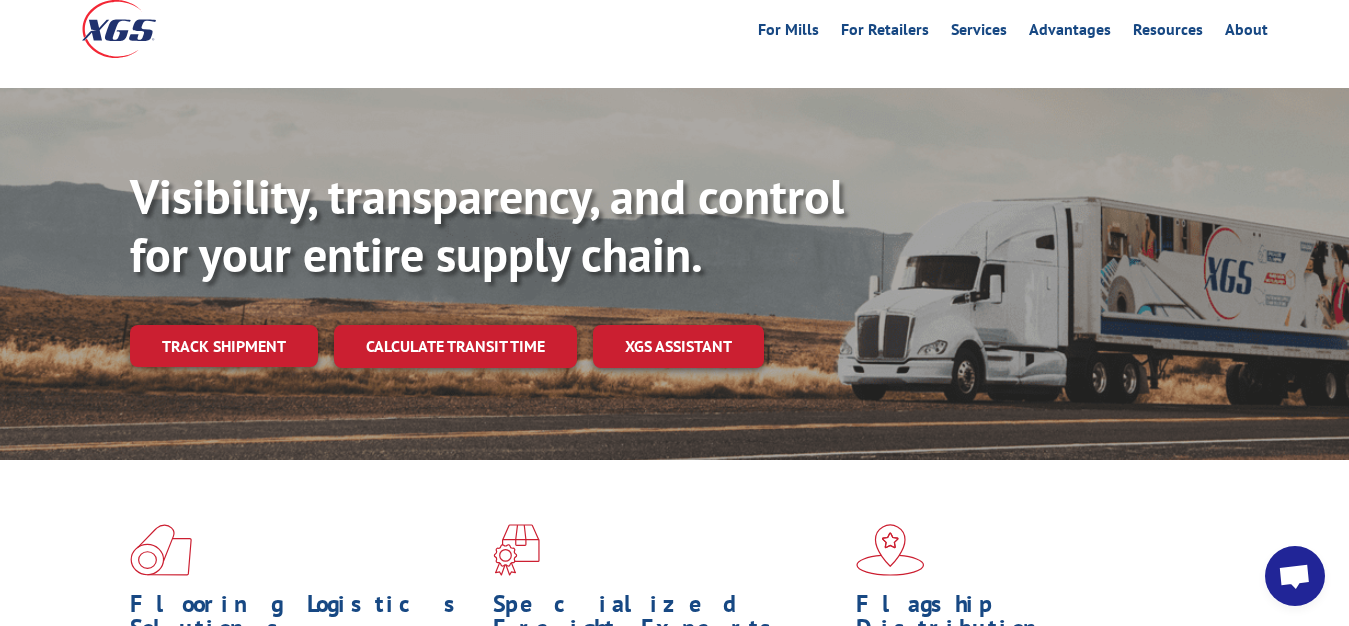 scroll, scrollTop: 0, scrollLeft: 0, axis: both 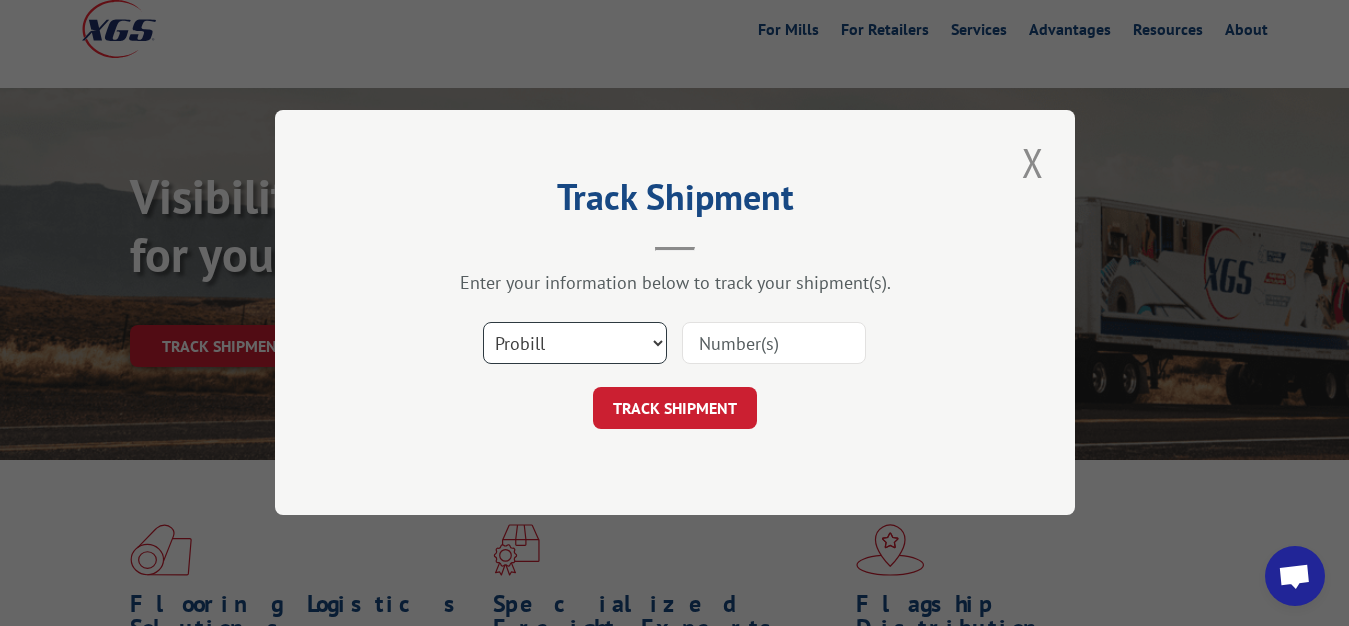 click on "Select category... Probill BOL PO" at bounding box center (575, 344) 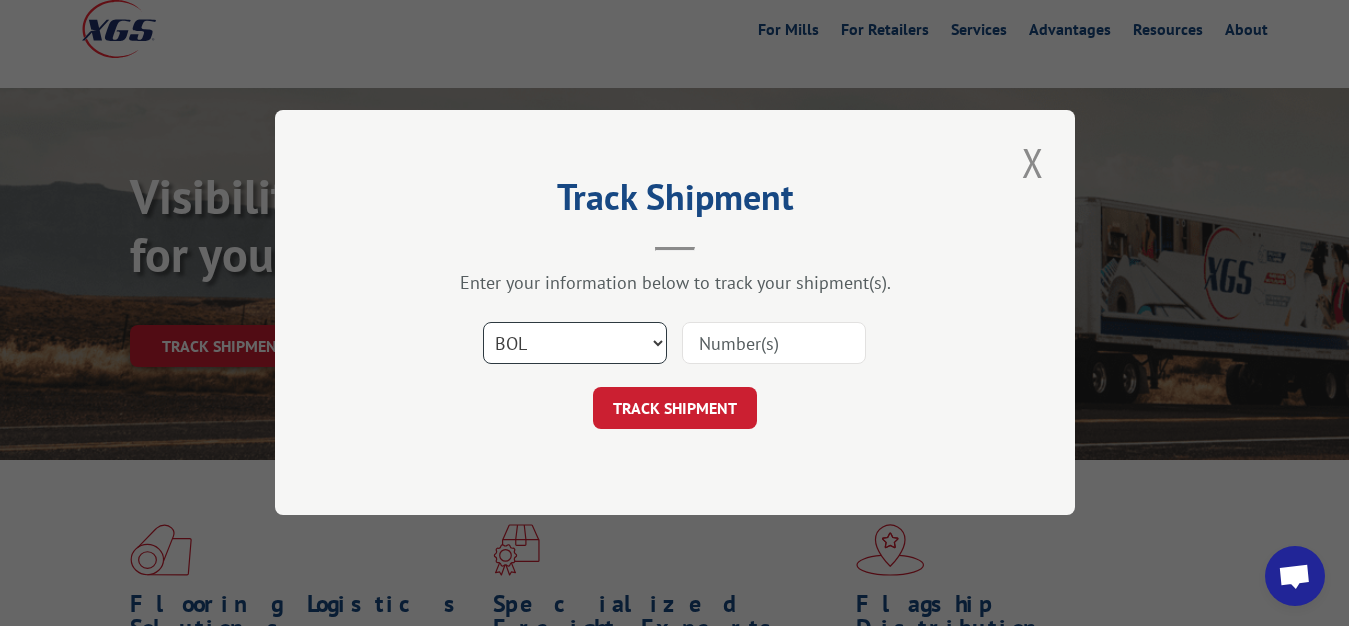 click on "BOL" at bounding box center [0, 0] 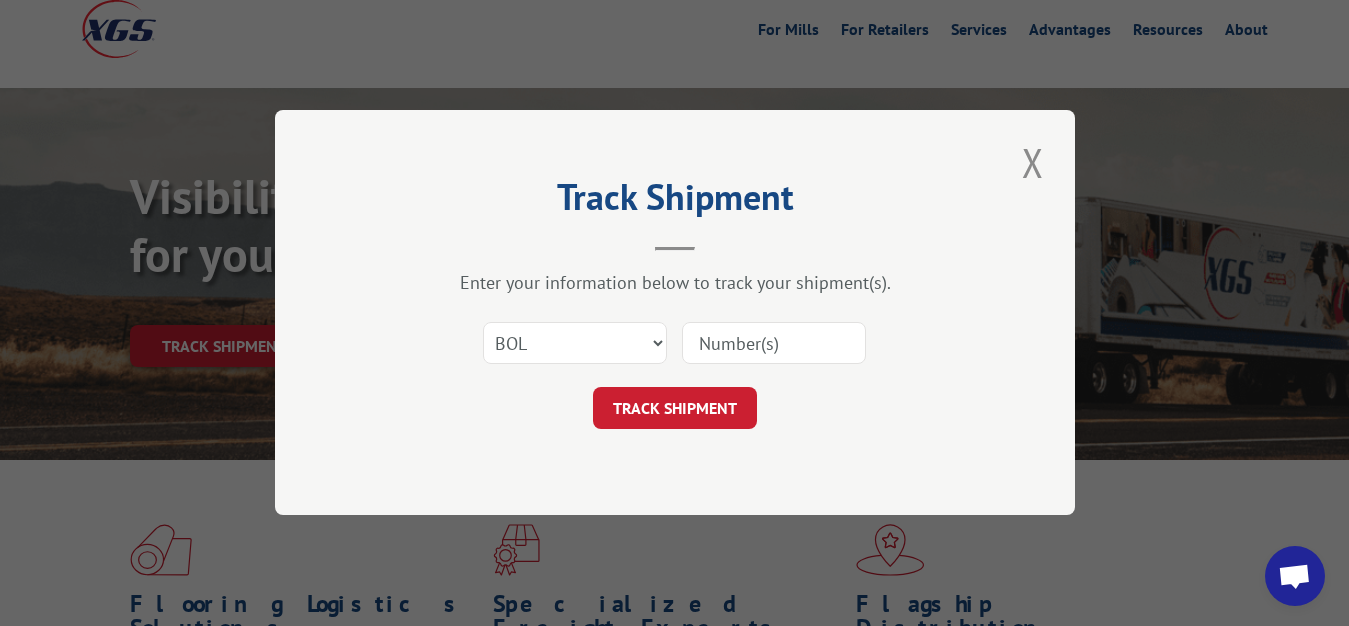drag, startPoint x: 710, startPoint y: 338, endPoint x: 741, endPoint y: 236, distance: 106.60675 